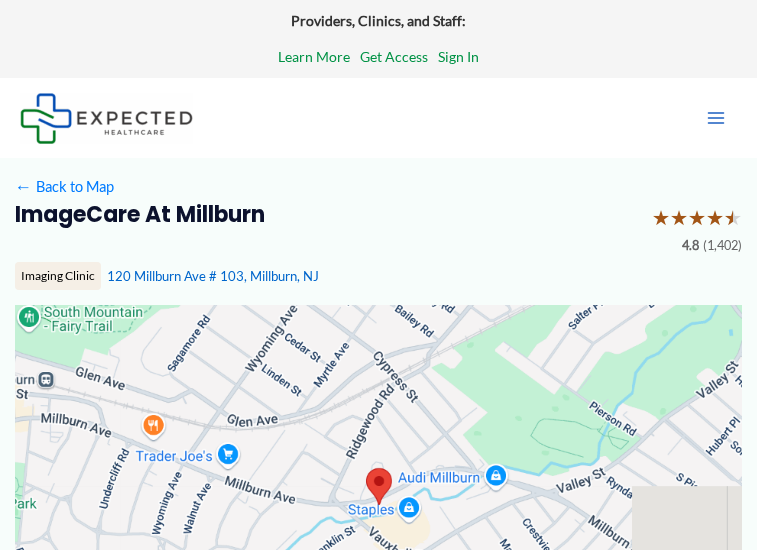 scroll, scrollTop: 0, scrollLeft: 0, axis: both 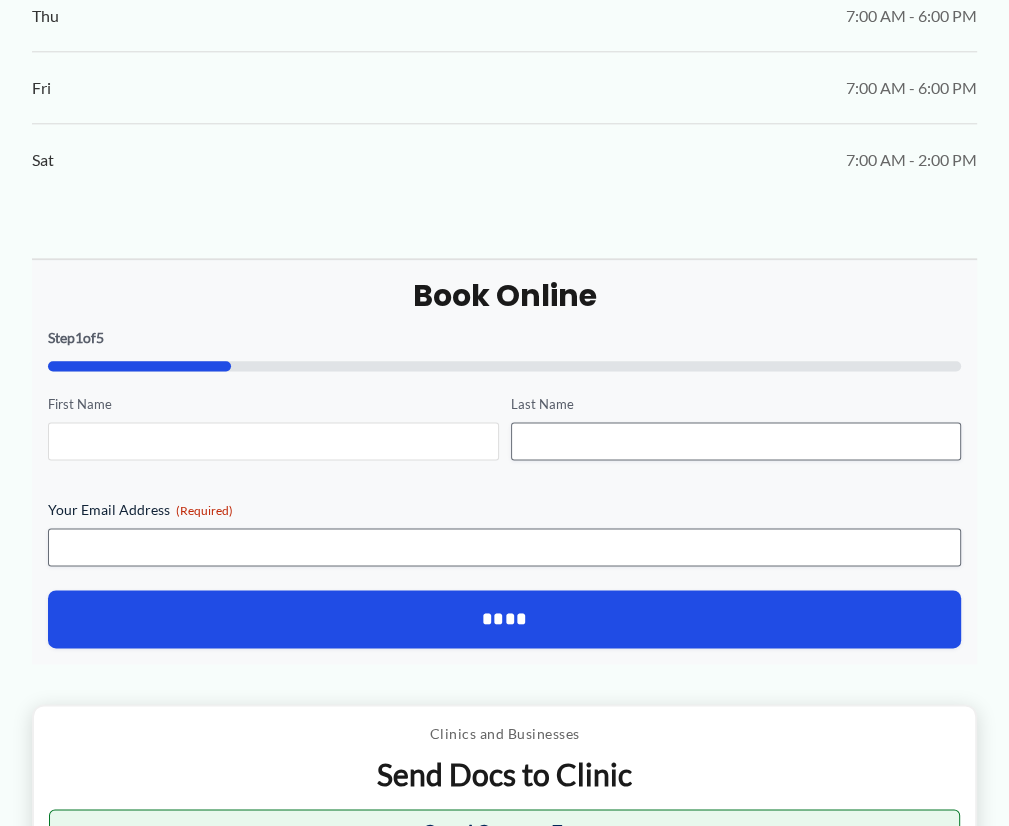 click on "First Name" at bounding box center [273, 441] 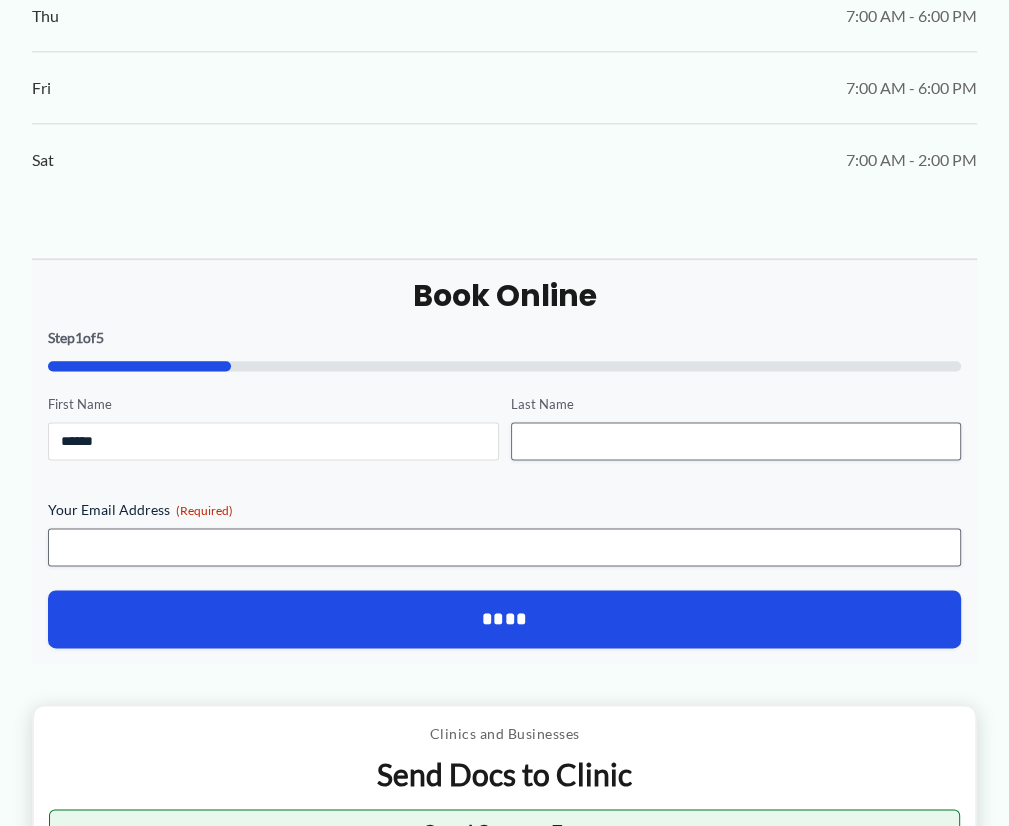 type on "**********" 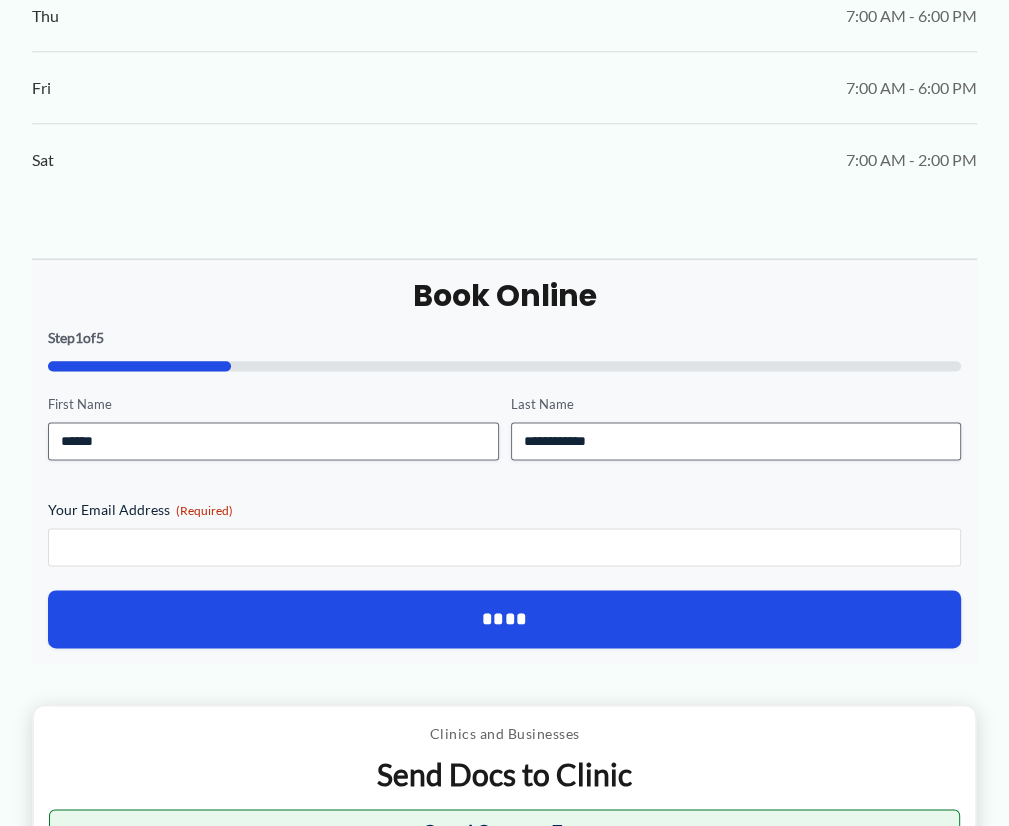 type on "**********" 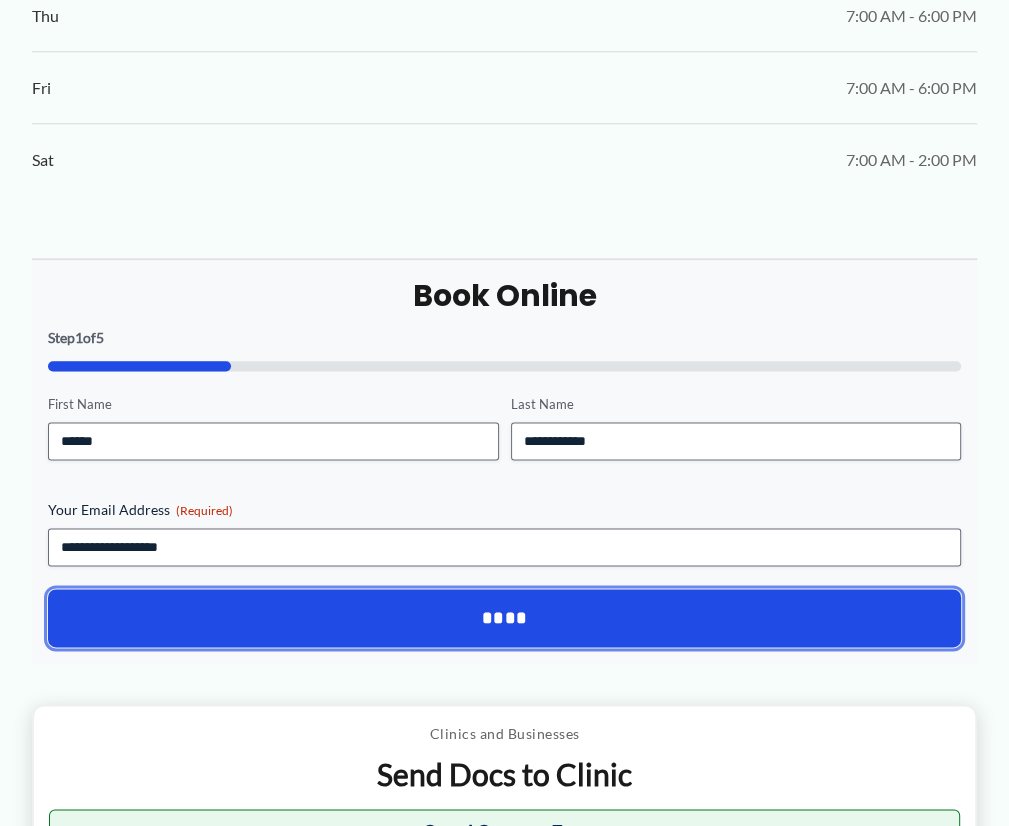 click on "****" at bounding box center (504, 618) 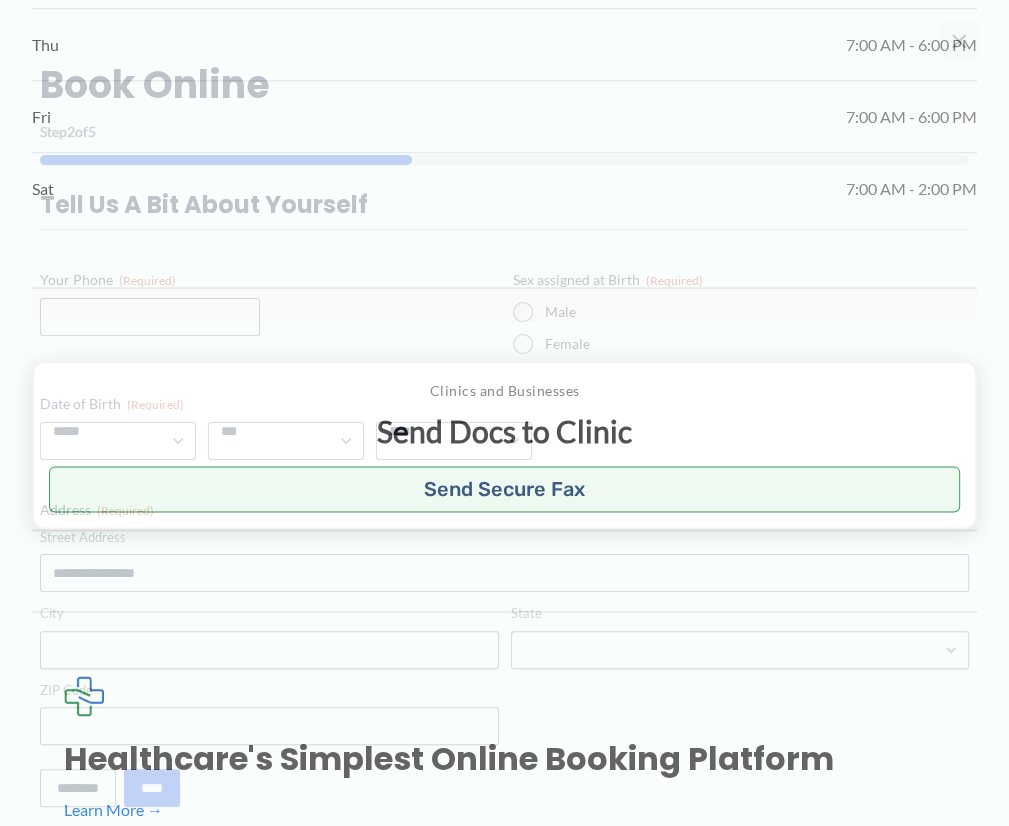 scroll, scrollTop: 0, scrollLeft: 0, axis: both 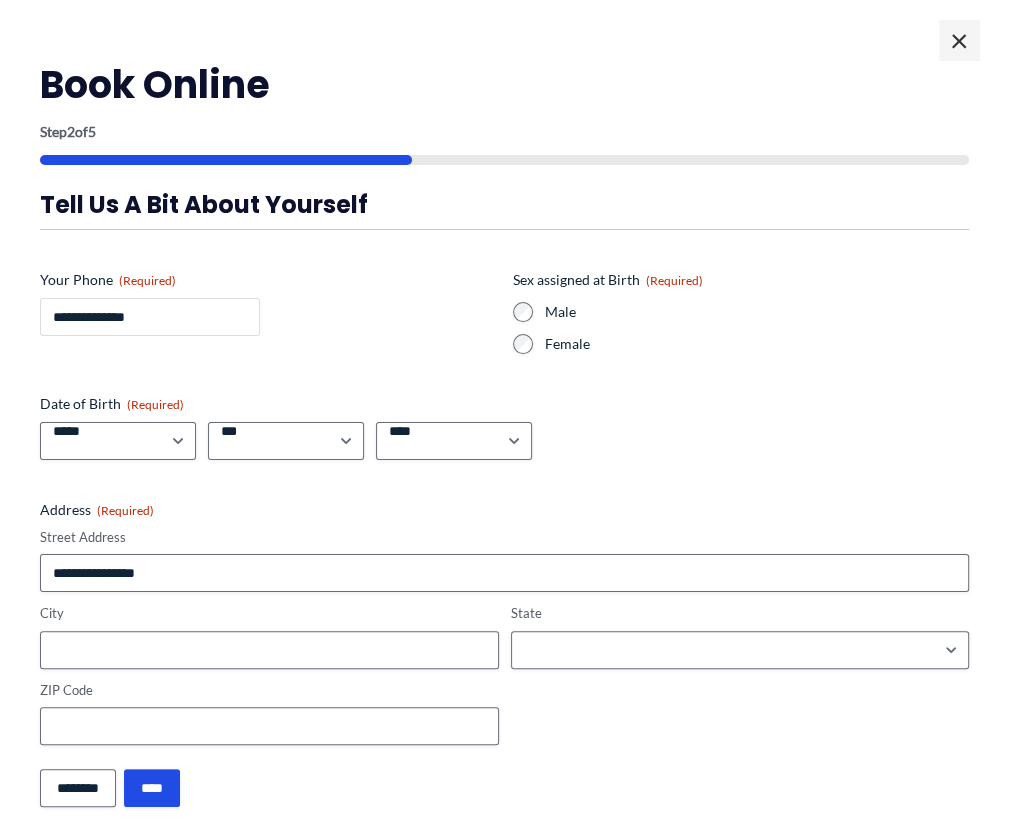 click on "**********" at bounding box center [150, 317] 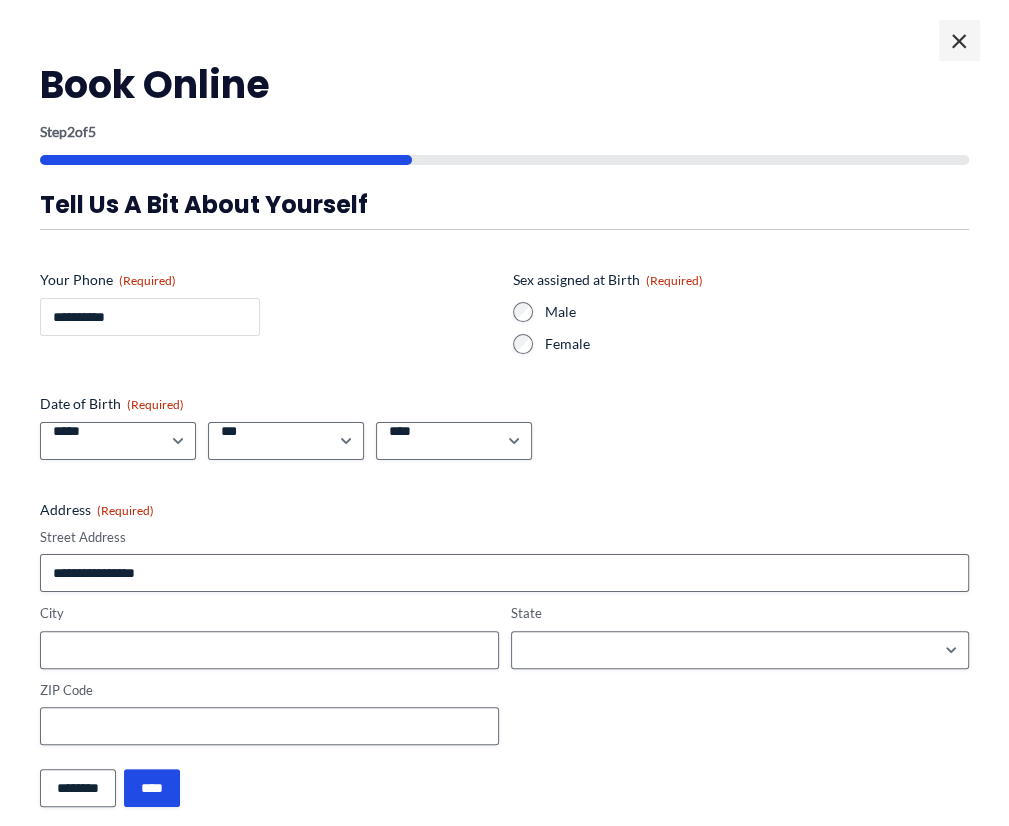 type on "**********" 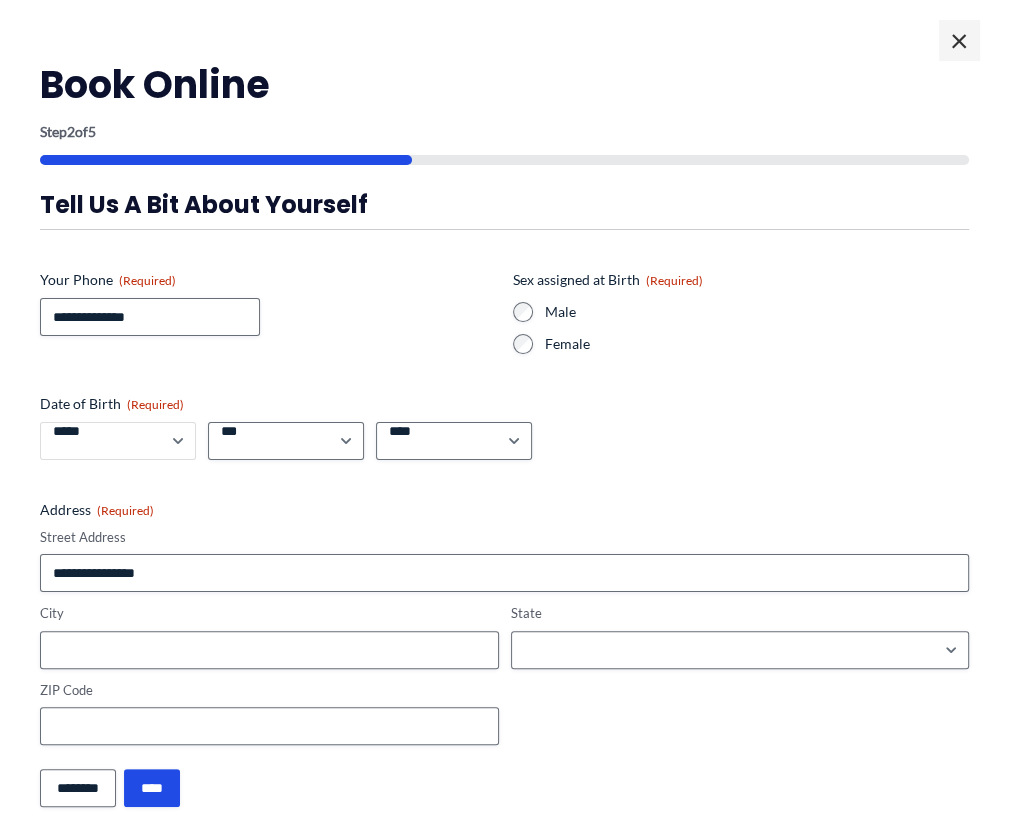 click on "***** * * * * * * * * * ** ** **" at bounding box center (118, 441) 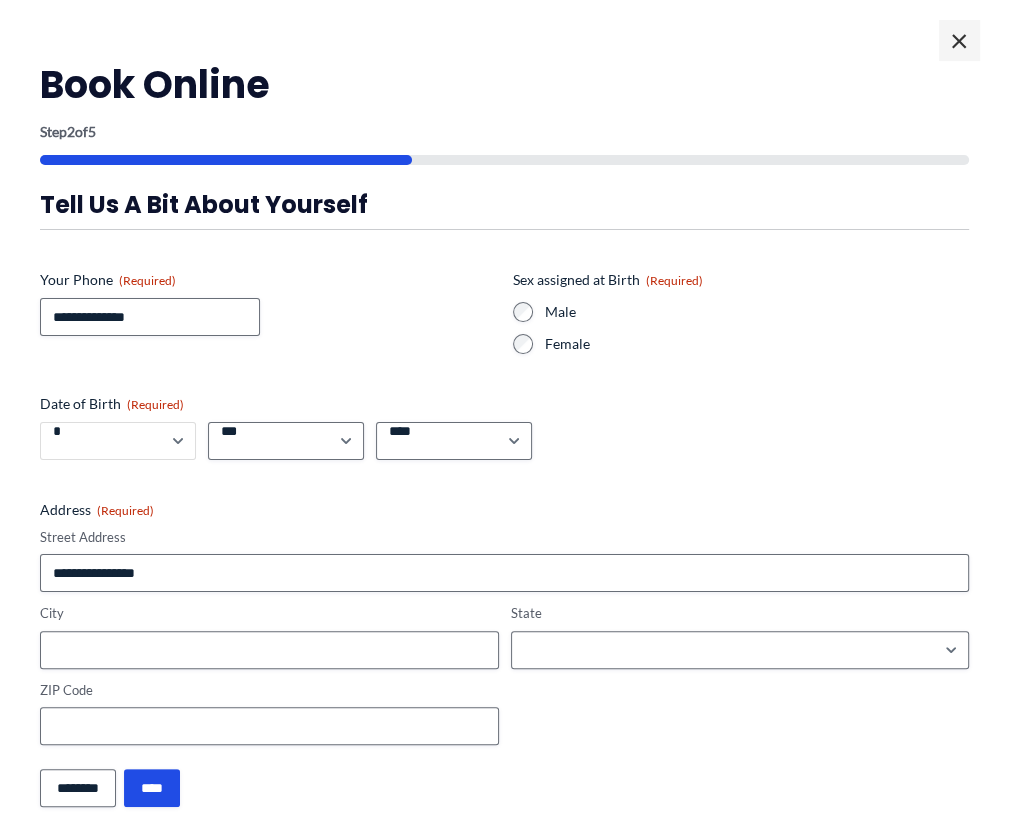 click on "***** * * * * * * * * * ** ** **" at bounding box center (118, 441) 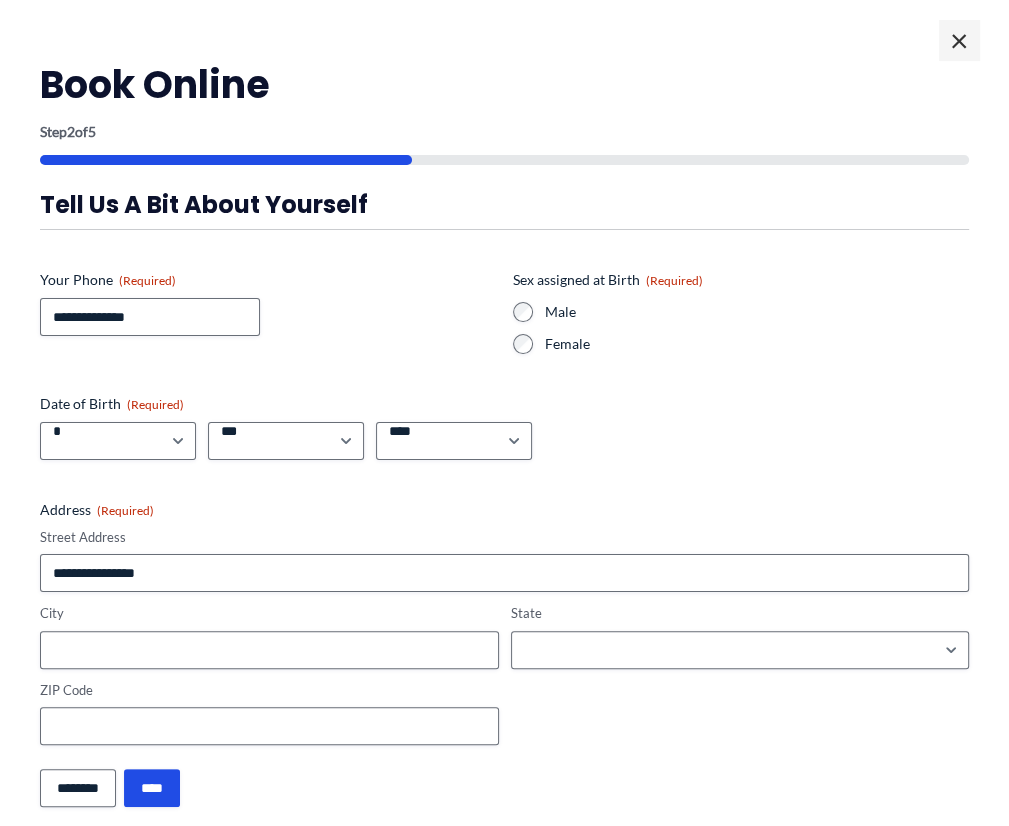 click on "Date of Birth (Required) Month ***** * * * * * * * * * ** ** ** Day *** * * * * * * * * * ** ** ** ** ** ** ** ** ** ** ** ** ** ** ** ** ** ** ** ** ** ** Year **** **** **** **** **** **** **** **** **** **** **** **** **** **** **** **** **** **** **** **** **** **** **** **** **** **** **** **** **** **** **** **** **** **** **** **** **** **** **** **** **** **** **** **** **** **** **** **** **** **** **** **** **** **** **** **** **** **** **** **** **** **** **** **** **** **** **** **** **** **** **** **** **** **** **** **** **** **** **** **** **** **** **** **** **** **** **** **** **** **** **** **** **** **** **** **** **** **** **** **** **** **** **** **** **** **** **** ****" at bounding box center (504, 427) 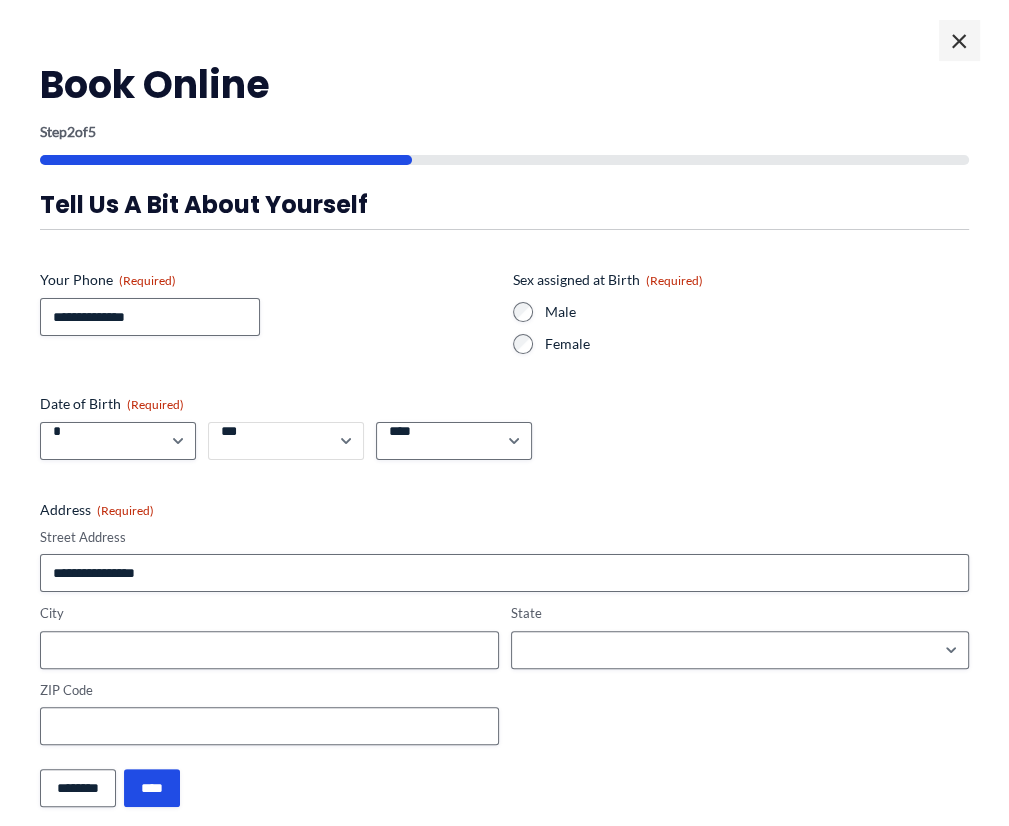 click on "*** * * * * * * * * * ** ** ** ** ** ** ** ** ** ** ** ** ** ** ** ** ** ** ** ** ** **" at bounding box center (286, 441) 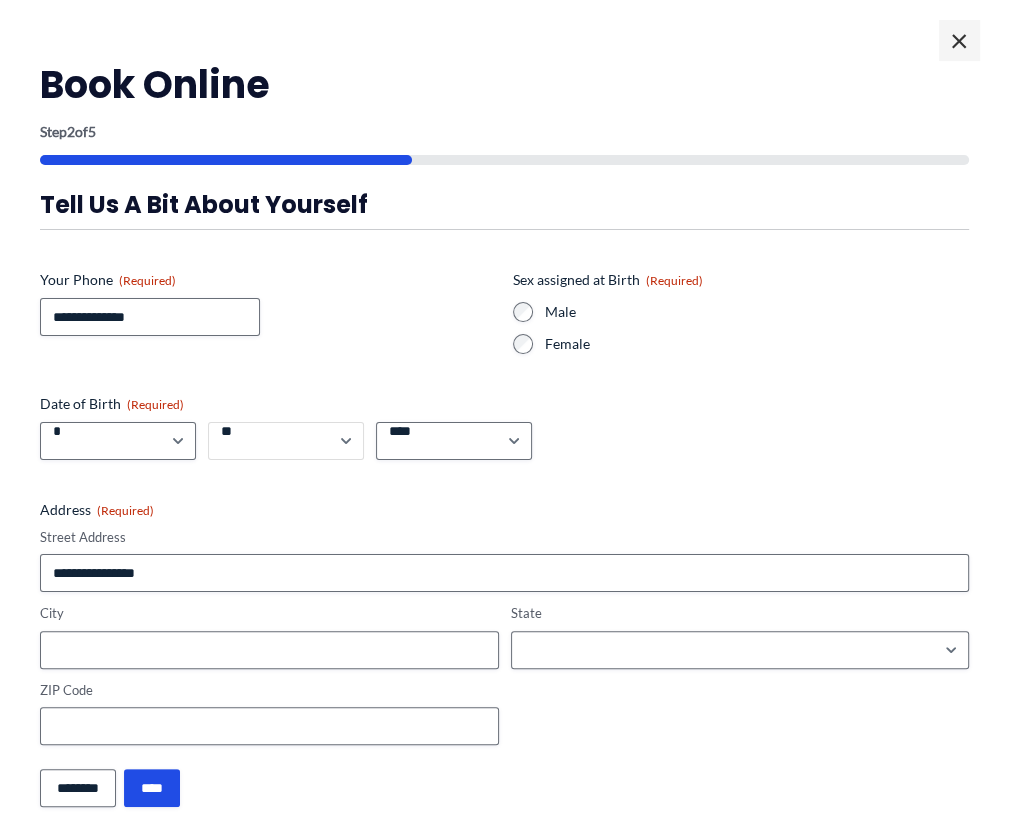 click on "*** * * * * * * * * * ** ** ** ** ** ** ** ** ** ** ** ** ** ** ** ** ** ** ** ** ** **" at bounding box center [286, 441] 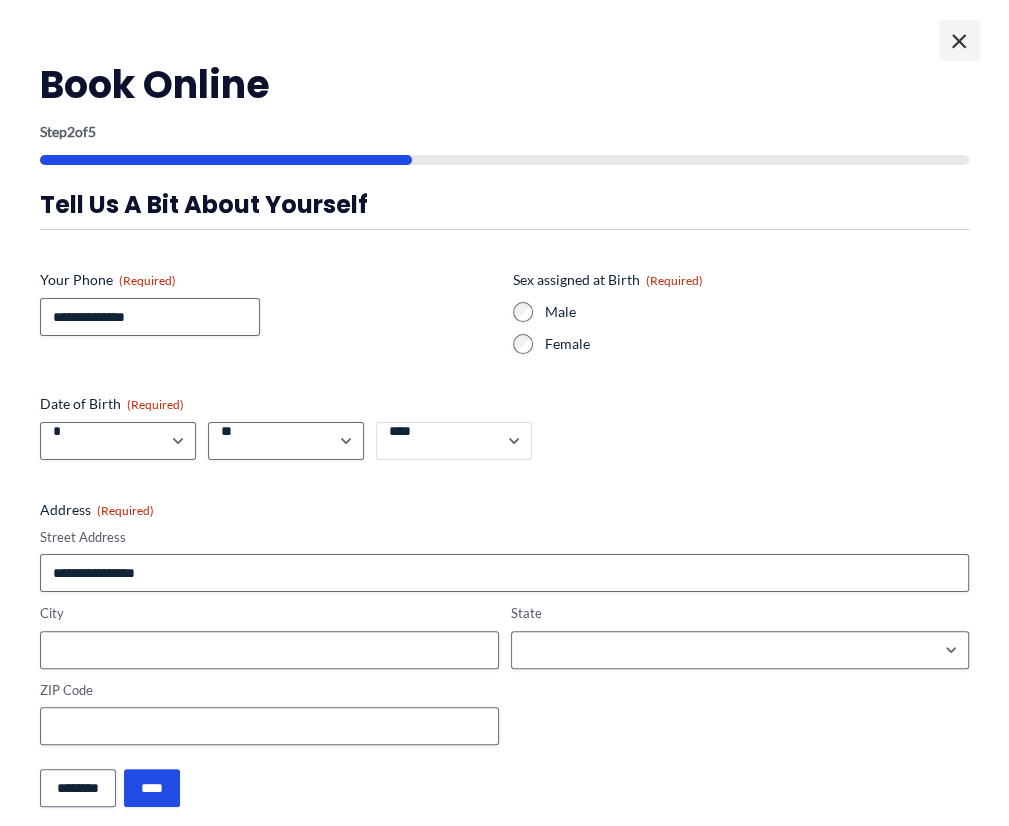 click on "**** **** **** **** **** **** **** **** **** **** **** **** **** **** **** **** **** **** **** **** **** **** **** **** **** **** **** **** **** **** **** **** **** **** **** **** **** **** **** **** **** **** **** **** **** **** **** **** **** **** **** **** **** **** **** **** **** **** **** **** **** **** **** **** **** **** **** **** **** **** **** **** **** **** **** **** **** **** **** **** **** **** **** **** **** **** **** **** **** **** **** **** **** **** **** **** **** **** **** **** **** **** **** **** **** **** **** ****" at bounding box center [454, 441] 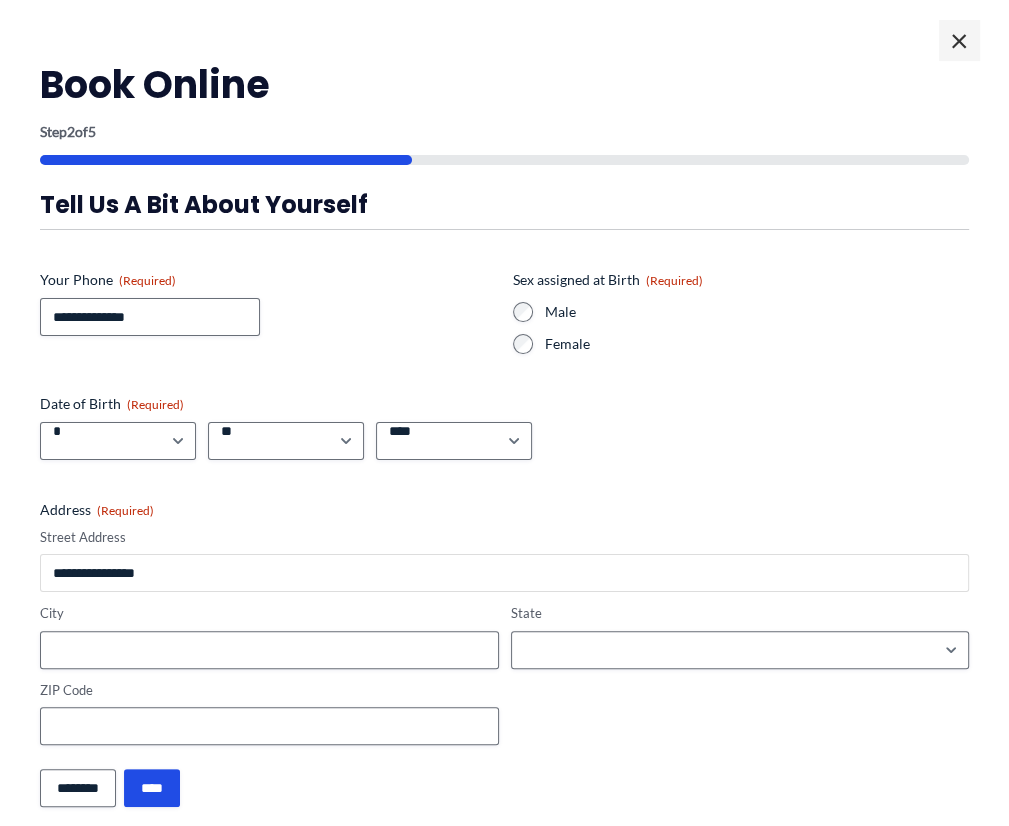 click on "Street Address" at bounding box center (504, 573) 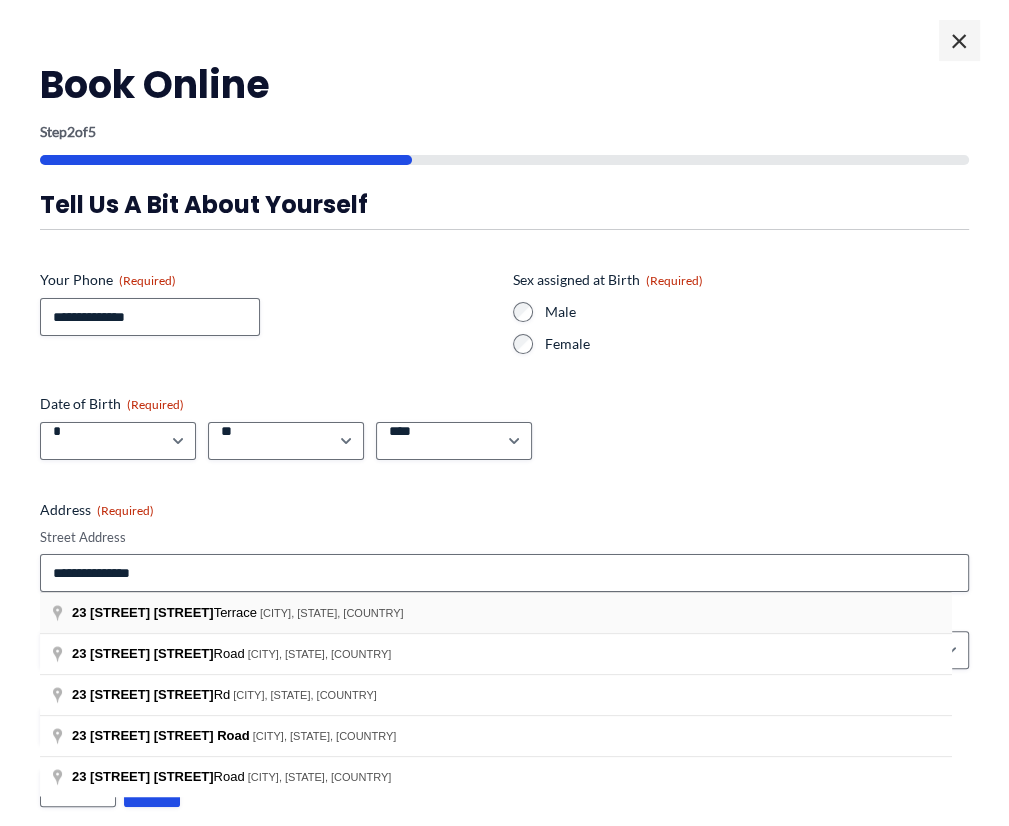 type on "**********" 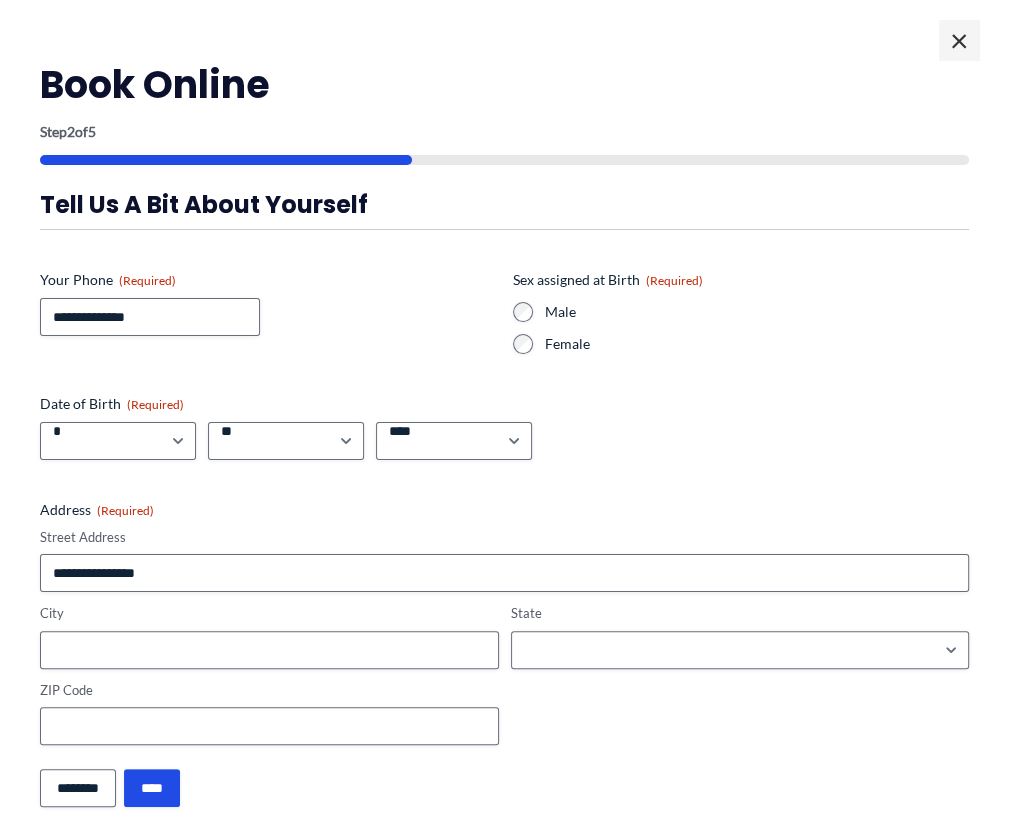 type on "**********" 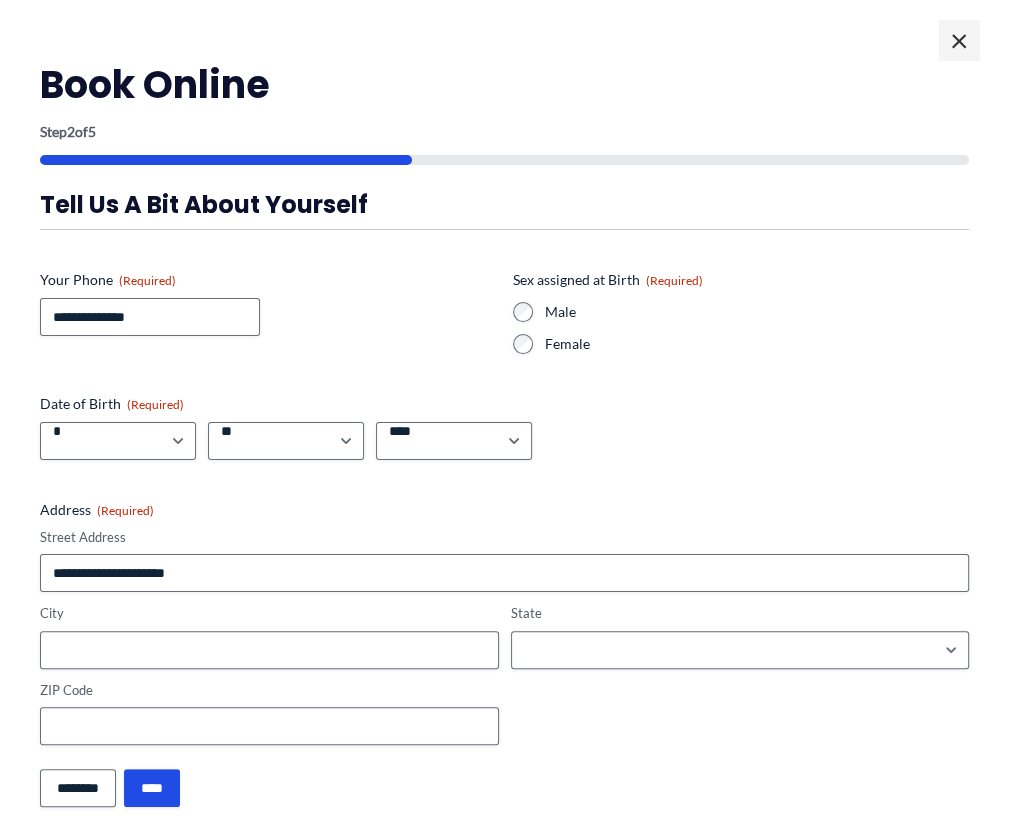 type on "**********" 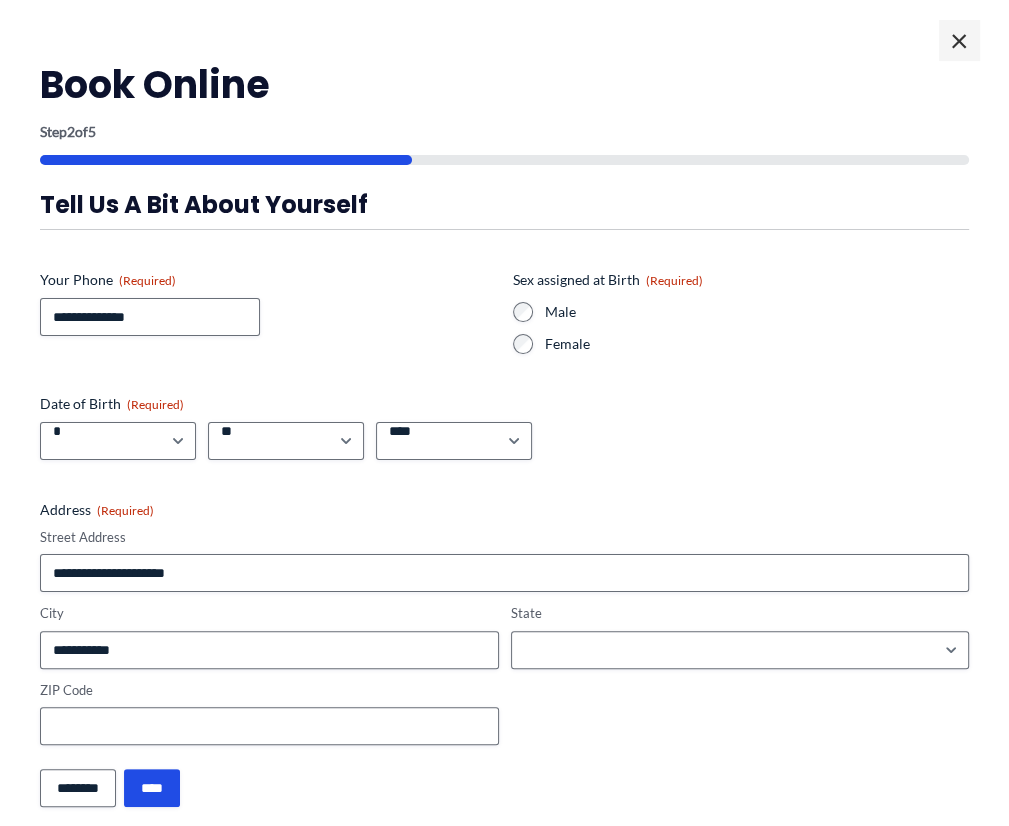 select on "**********" 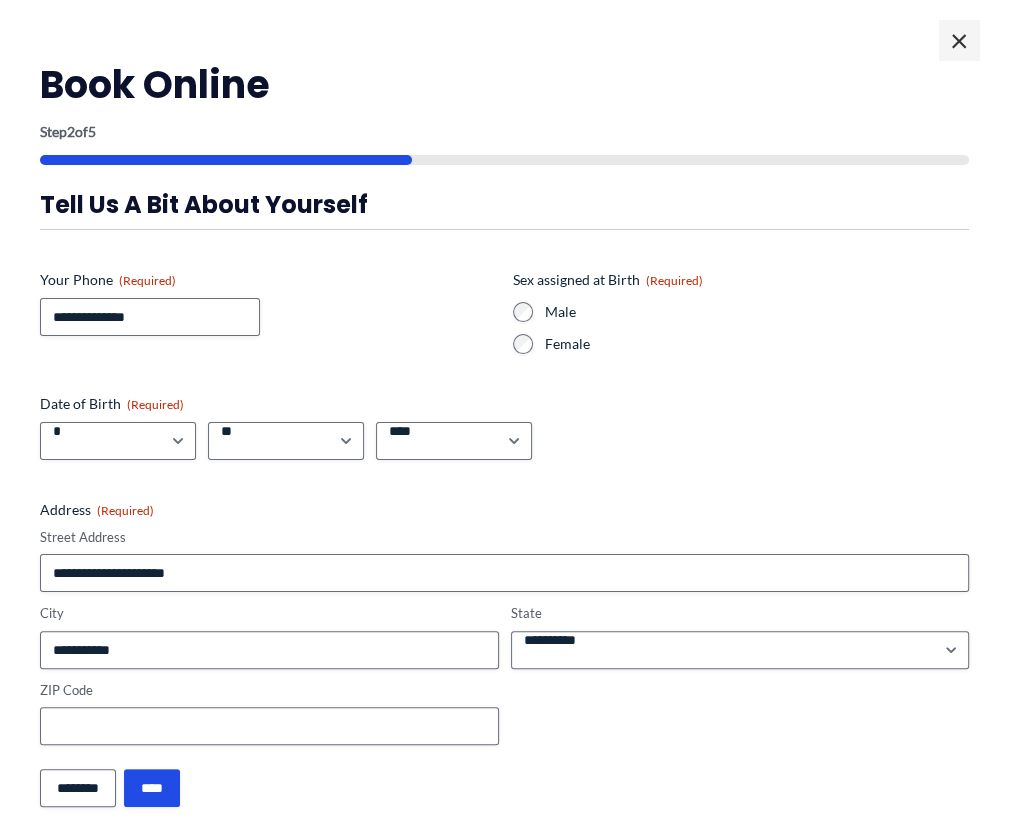 type on "**********" 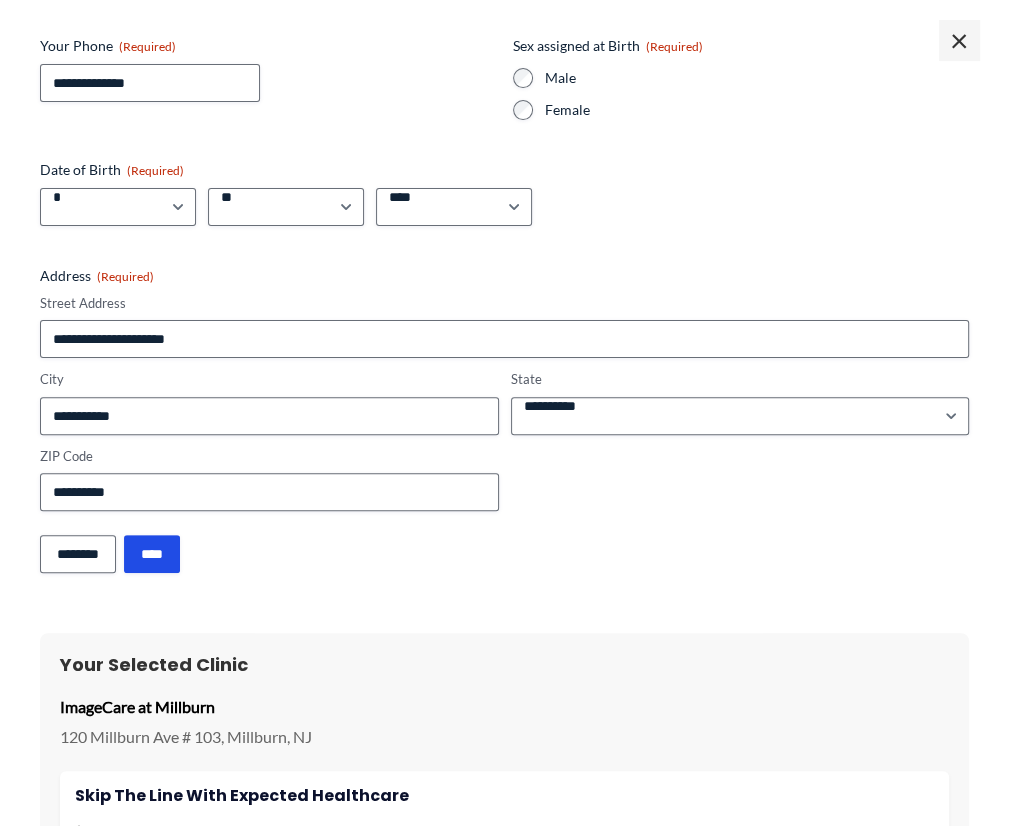 scroll, scrollTop: 235, scrollLeft: 0, axis: vertical 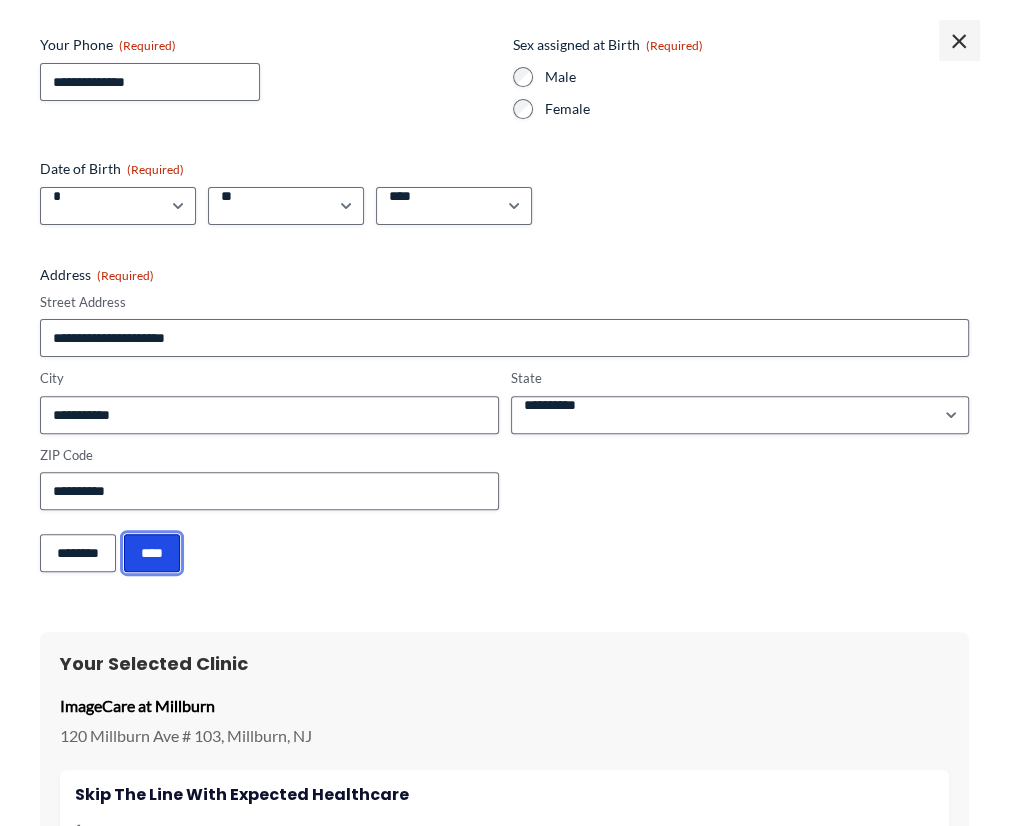 click on "****" at bounding box center [152, 553] 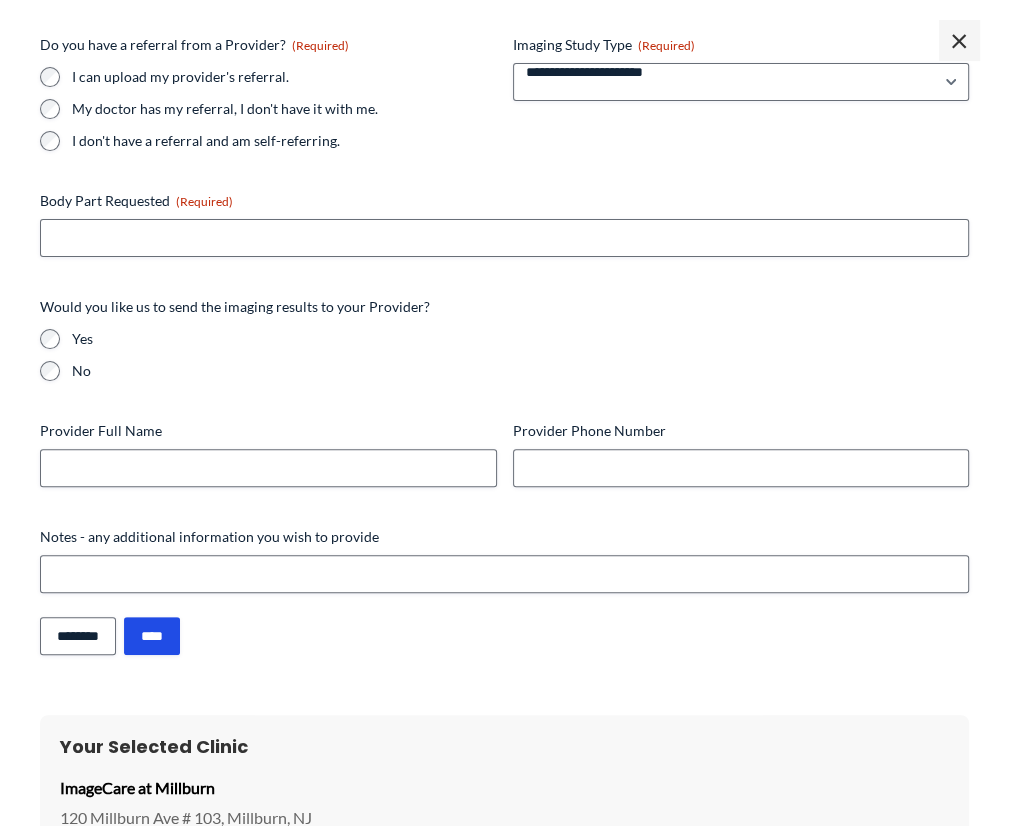 scroll, scrollTop: 1218, scrollLeft: 0, axis: vertical 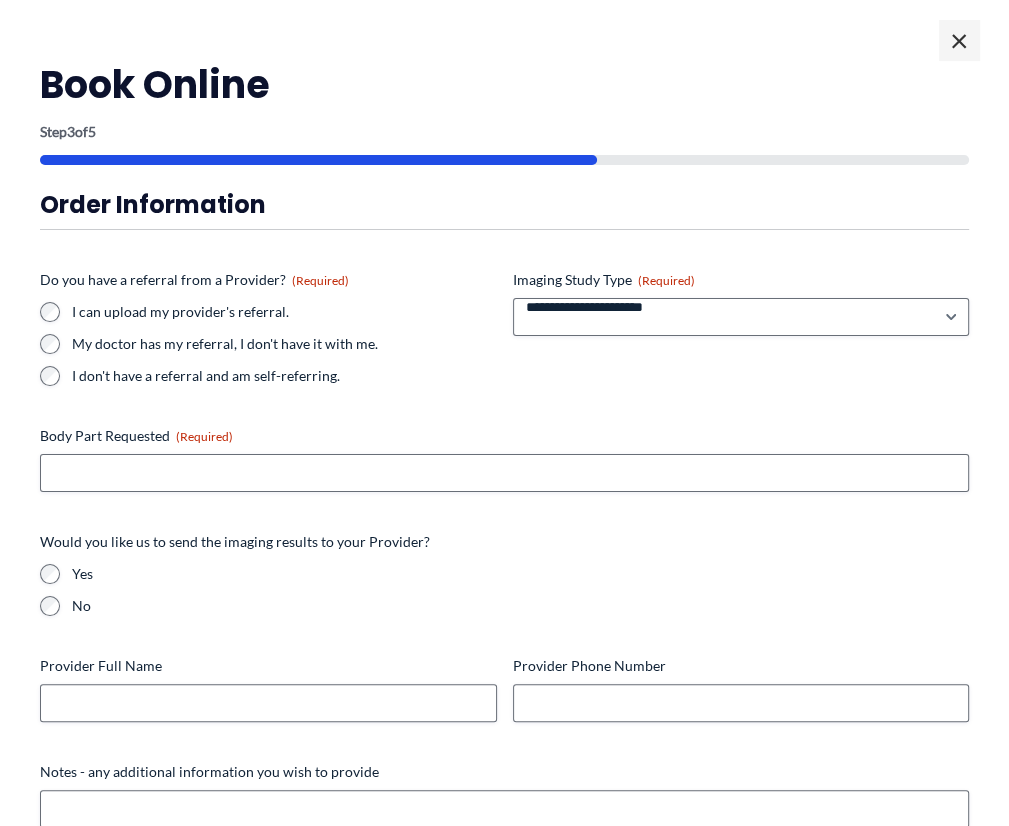 click on "**********" at bounding box center (504, 508) 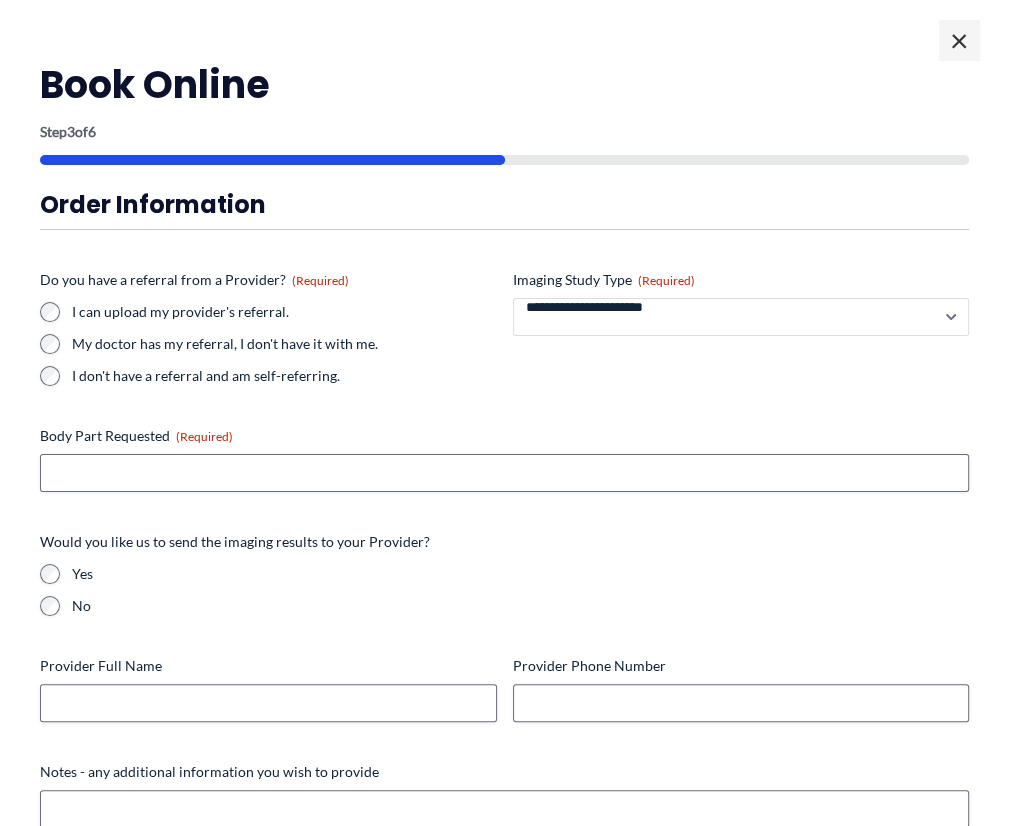 click on "**********" at bounding box center (741, 317) 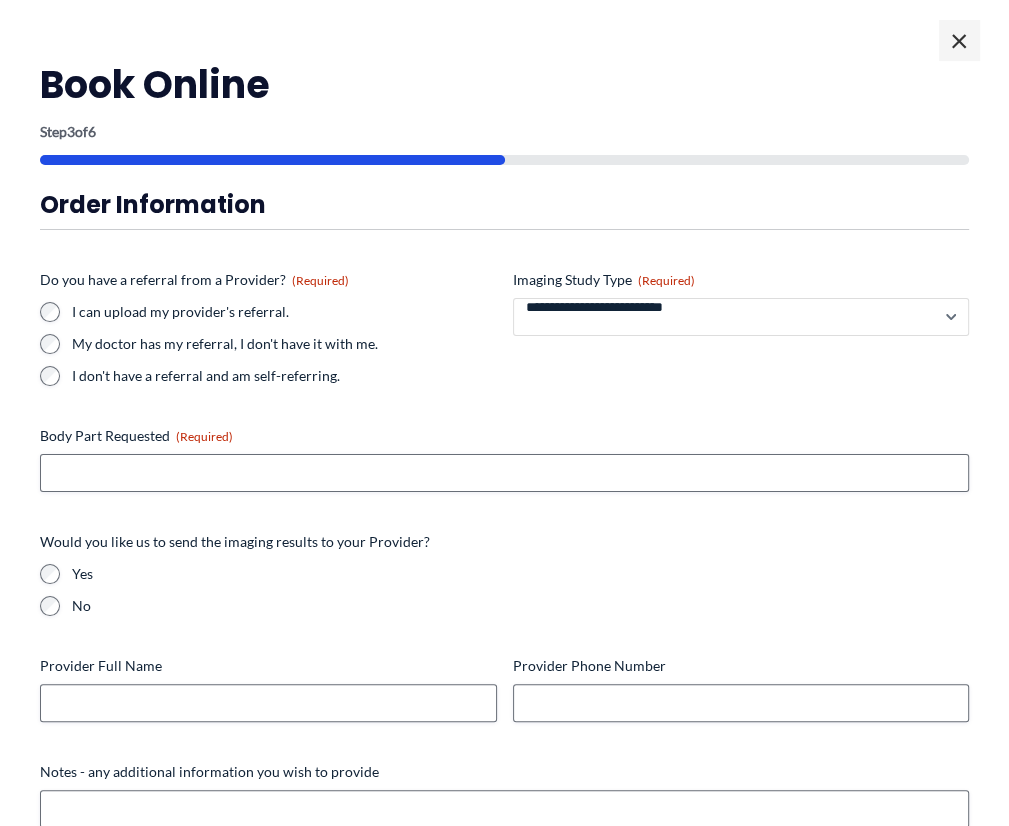 click on "**********" at bounding box center (741, 317) 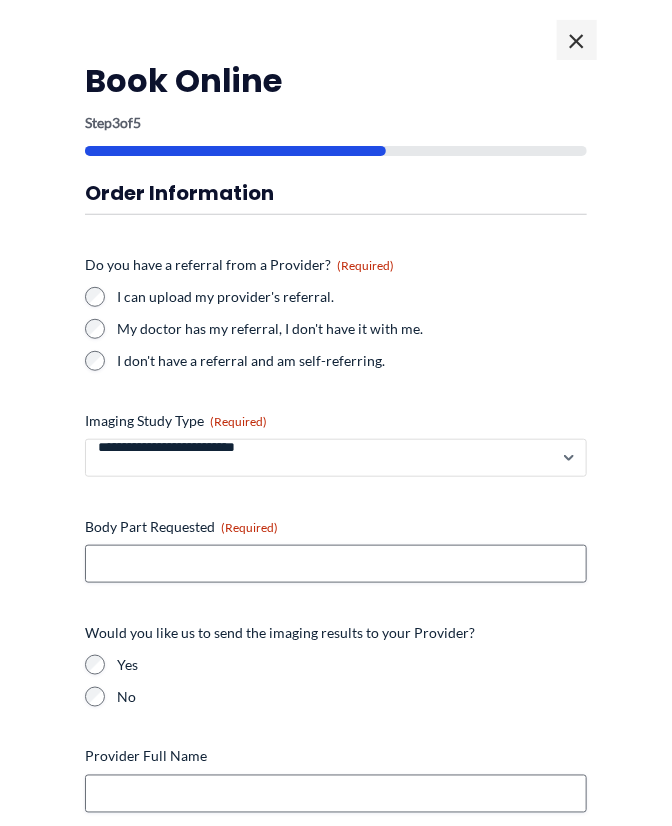 scroll, scrollTop: 1178, scrollLeft: 0, axis: vertical 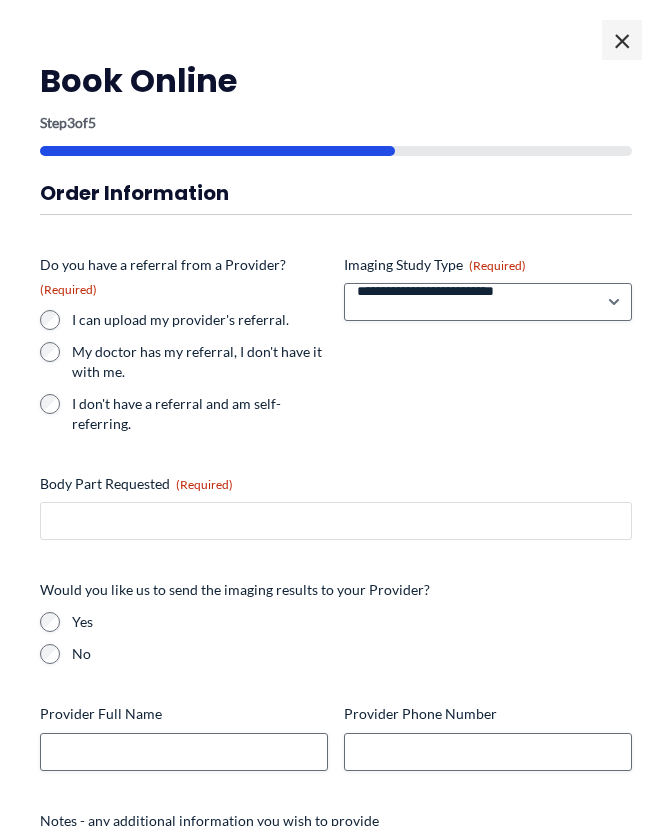 click on "Body Part Requested (Required)" at bounding box center [336, 521] 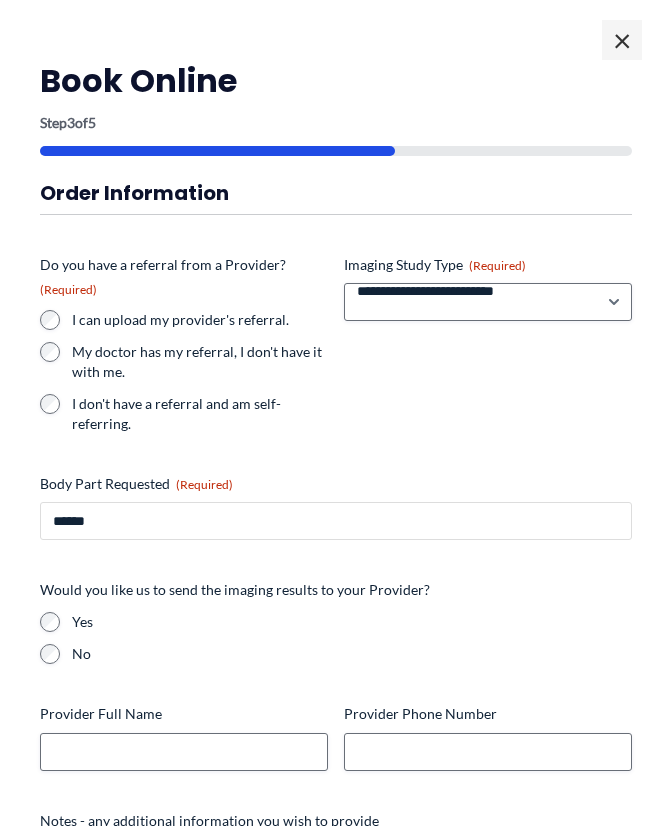type on "******" 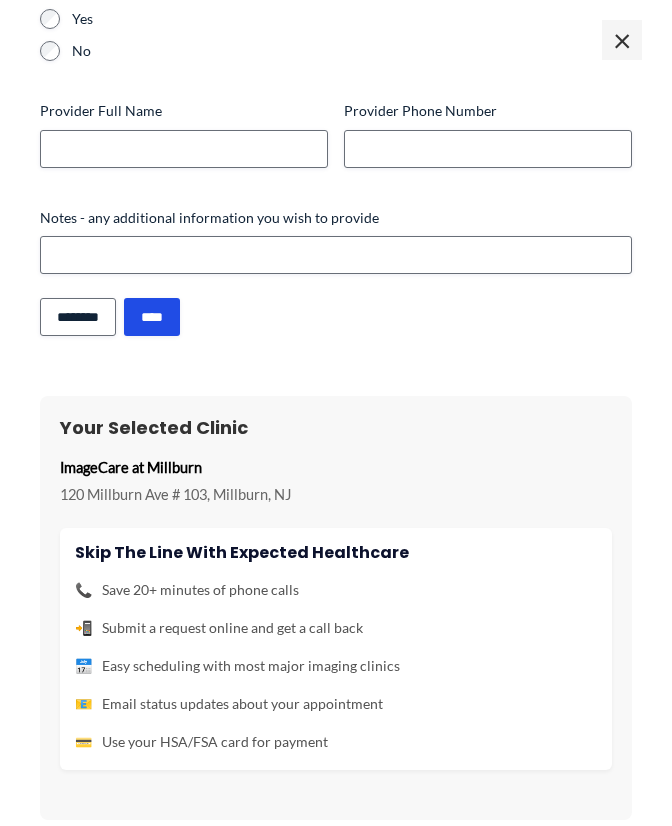 scroll, scrollTop: 507, scrollLeft: 0, axis: vertical 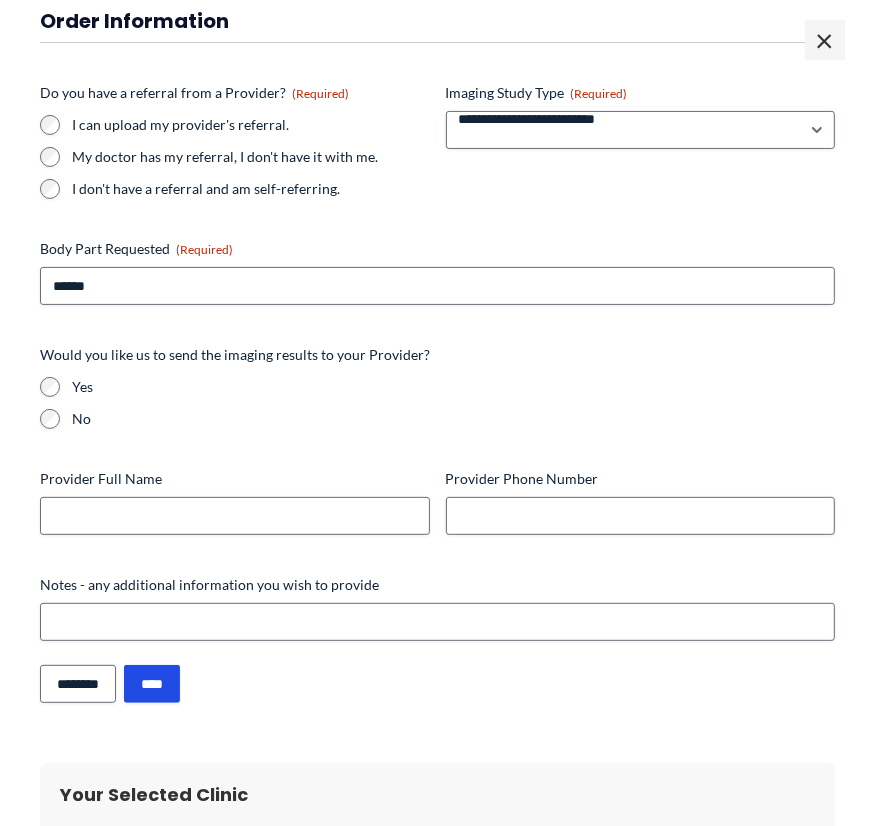 click on "**********" at bounding box center (437, 355) 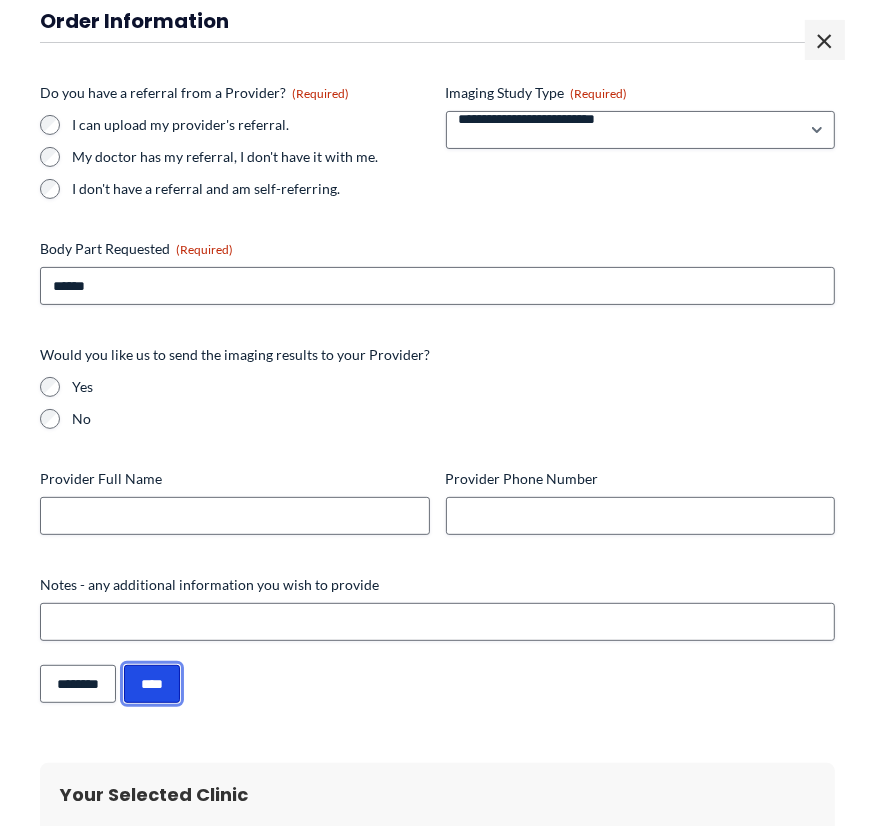click on "****" at bounding box center [152, 684] 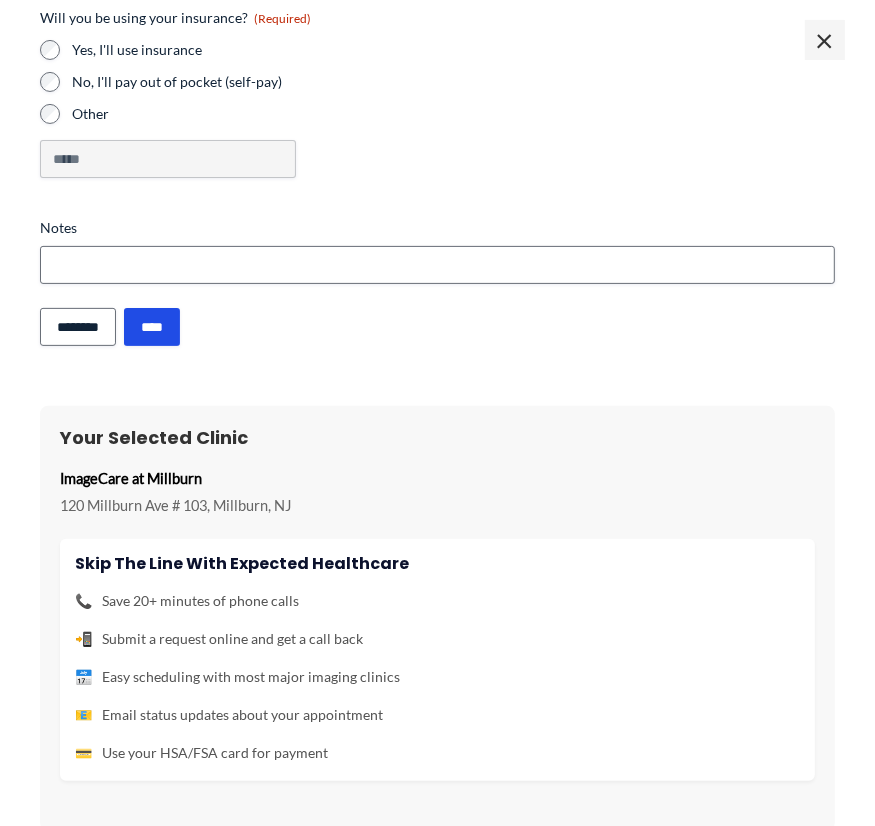 scroll, scrollTop: 1508, scrollLeft: 0, axis: vertical 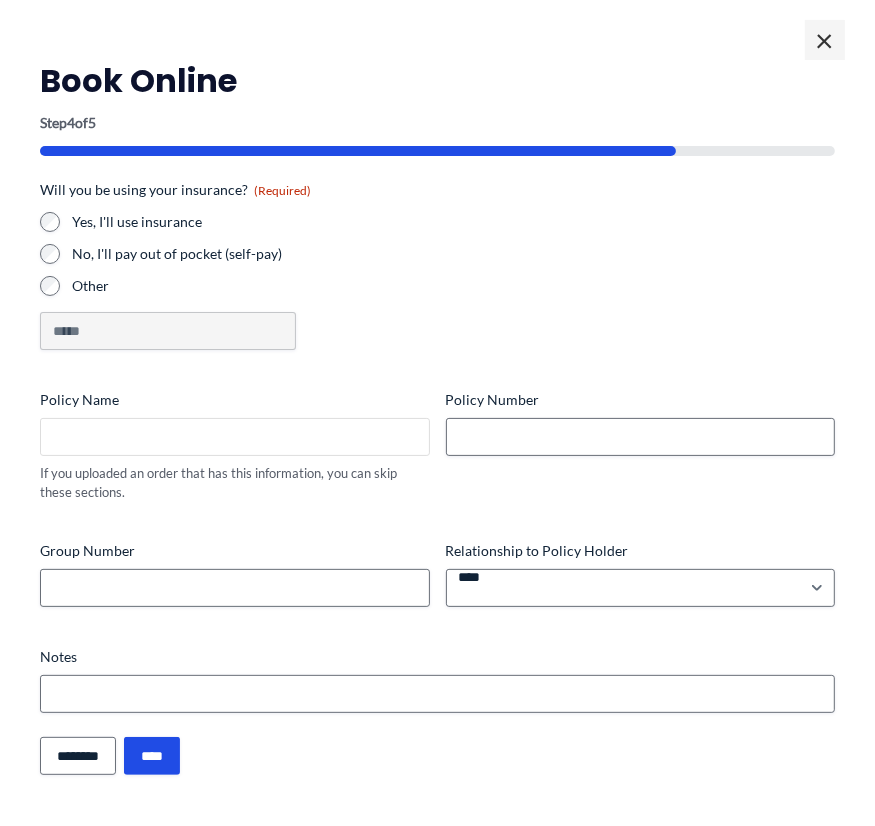 click on "Policy Name" at bounding box center (235, 437) 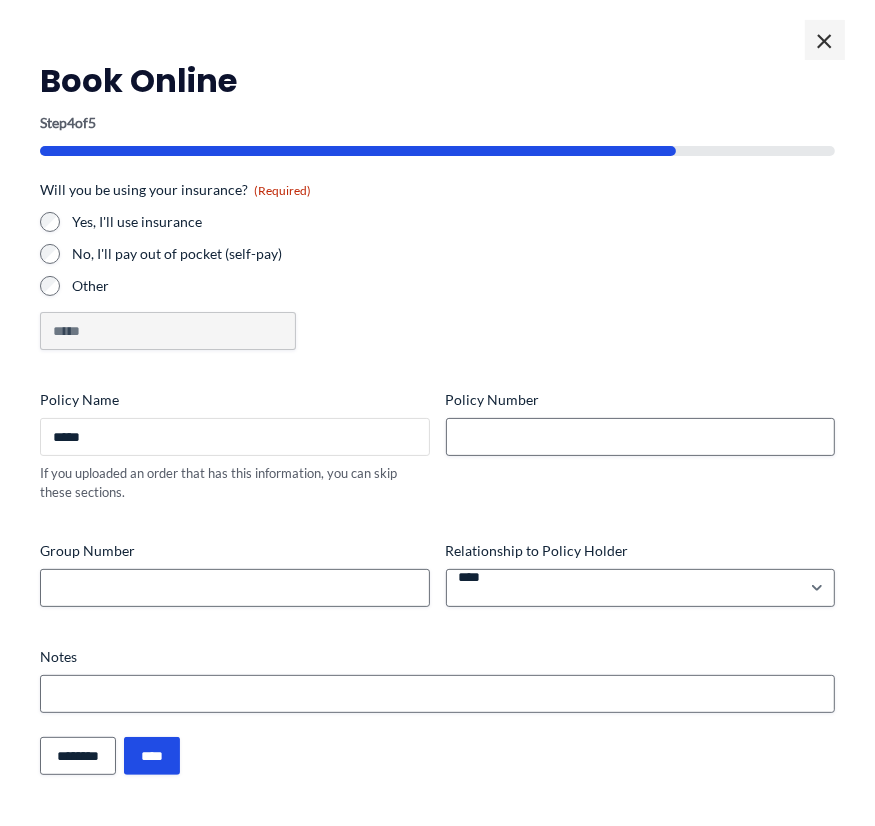 type on "*****" 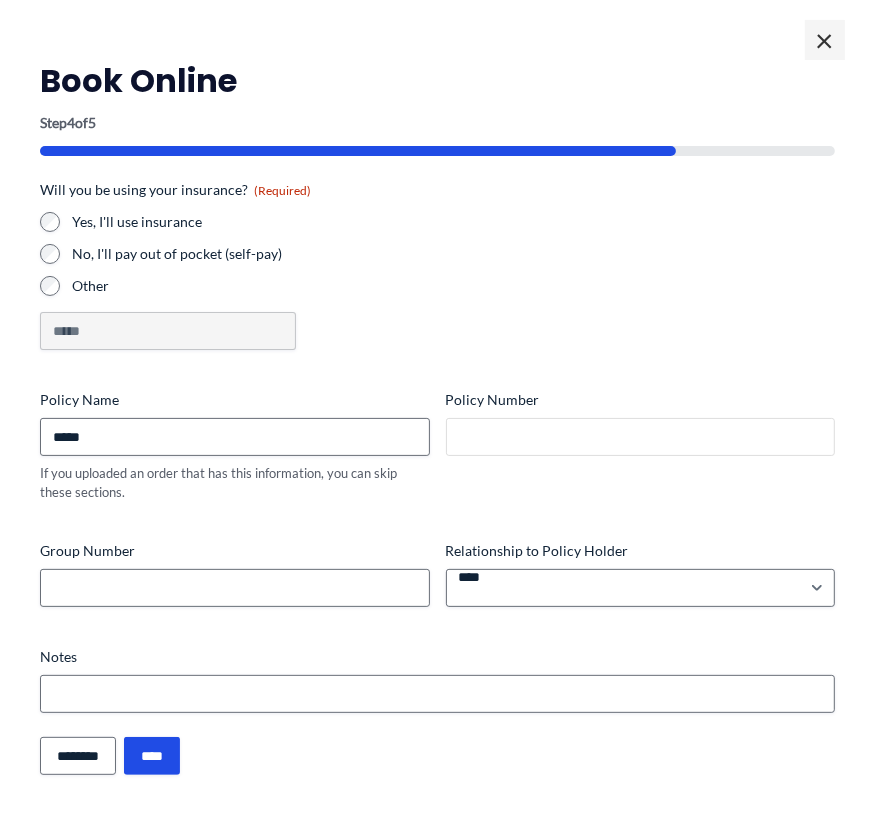 click on "Policy Number" at bounding box center [641, 437] 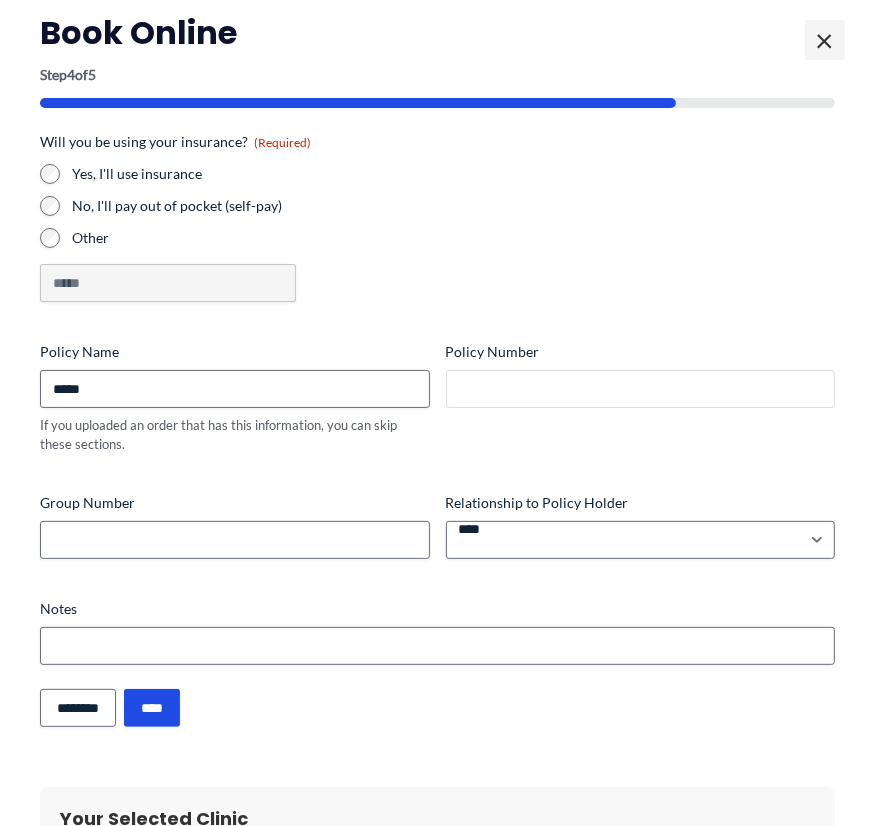 scroll, scrollTop: 84, scrollLeft: 0, axis: vertical 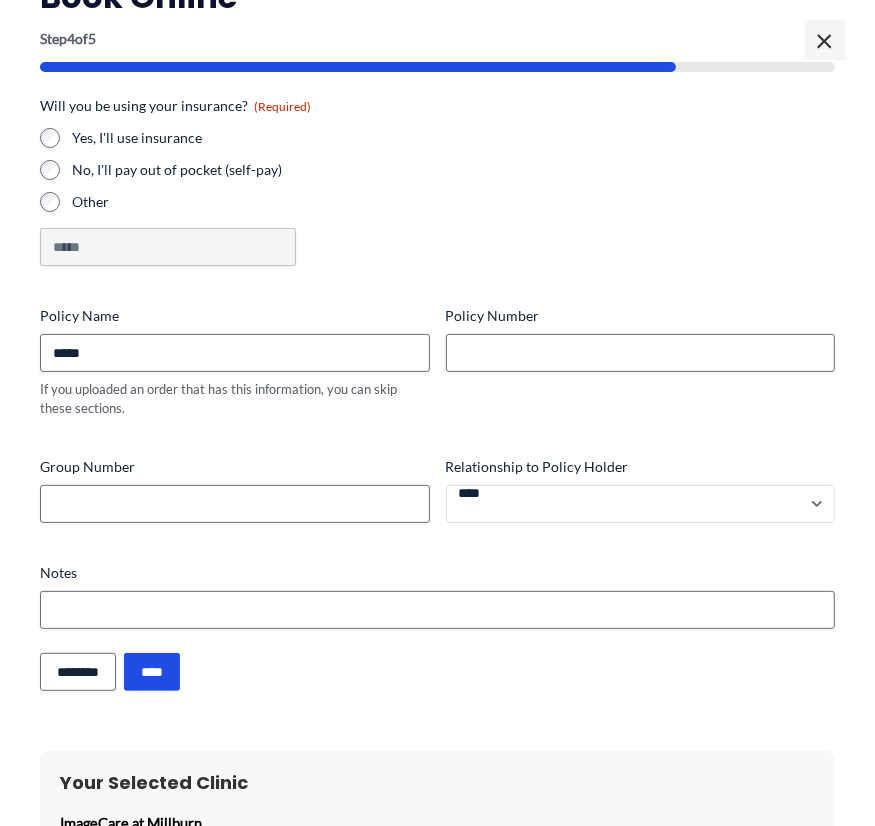 click on "**********" at bounding box center [641, 504] 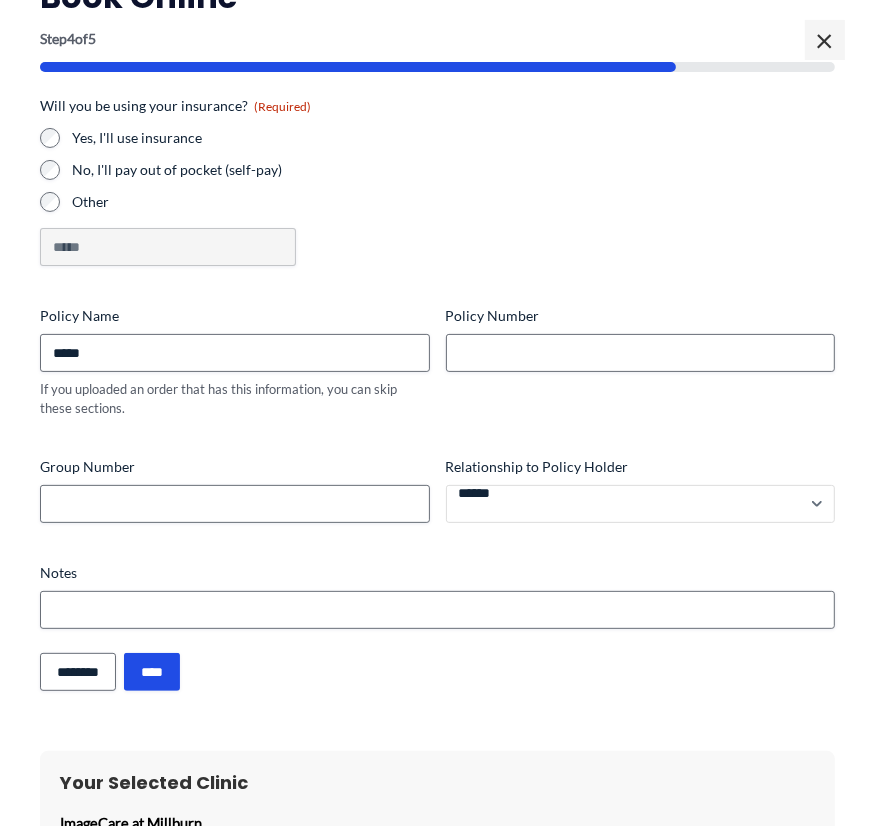 click on "**********" at bounding box center [641, 504] 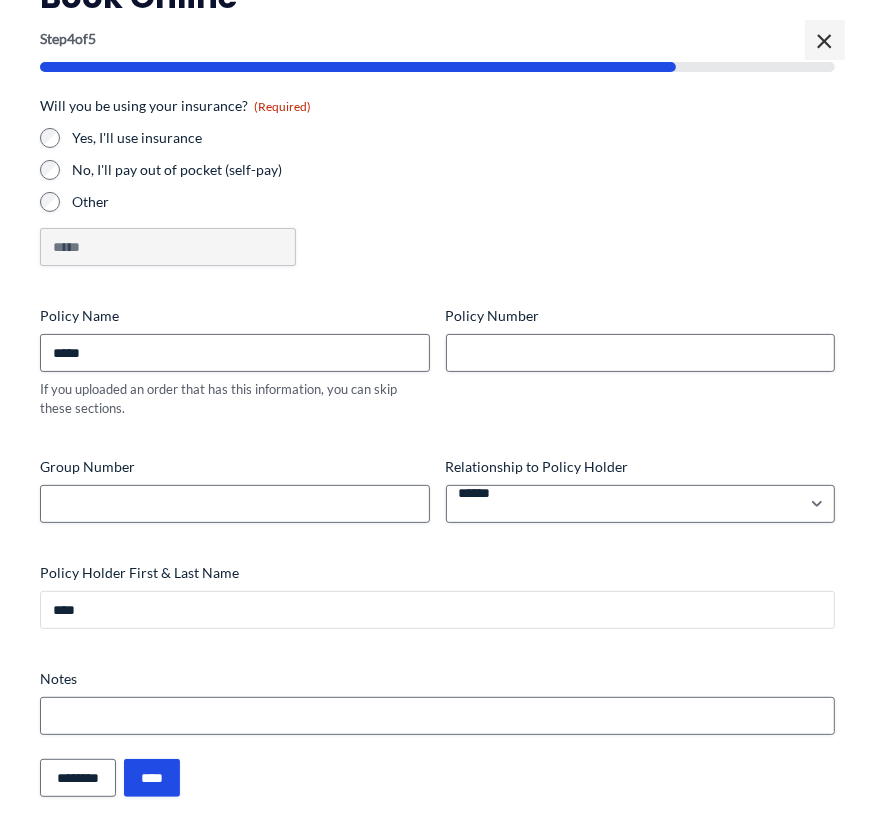 click on "Policy Holder First & Last Name" at bounding box center [437, 610] 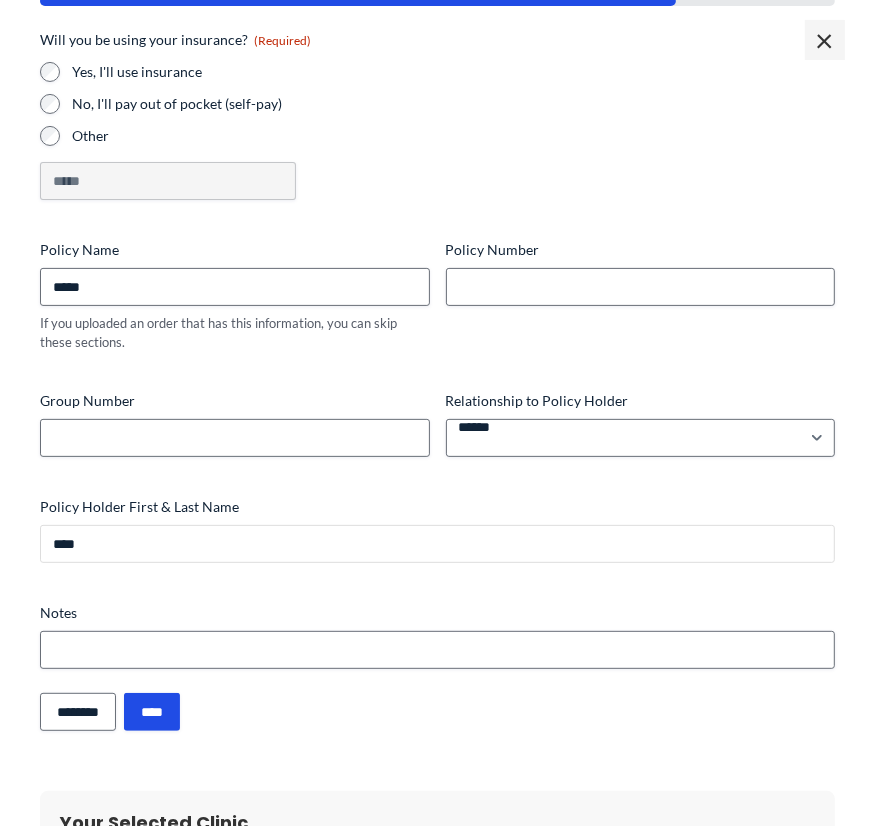 scroll, scrollTop: 156, scrollLeft: 0, axis: vertical 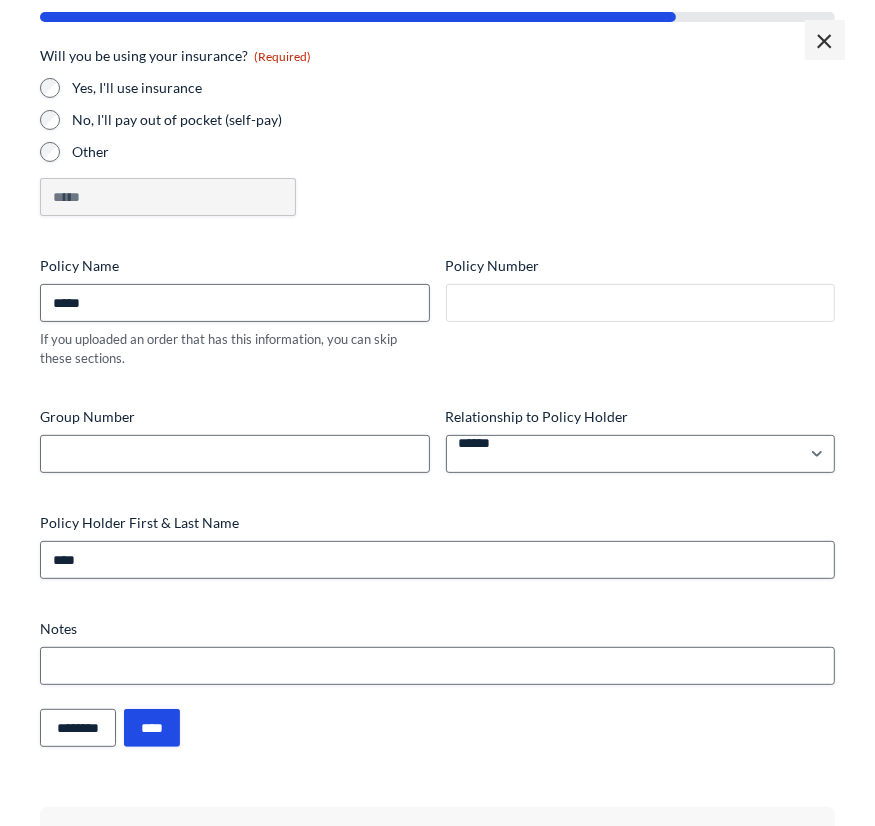 click on "Policy Number" at bounding box center (641, 303) 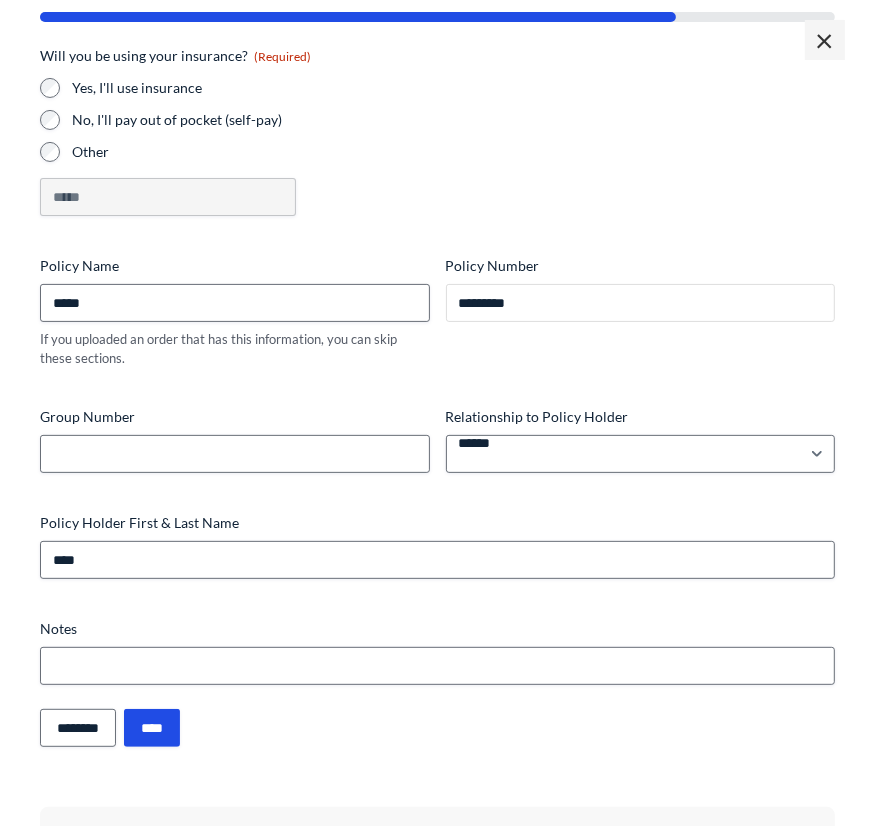 type on "*********" 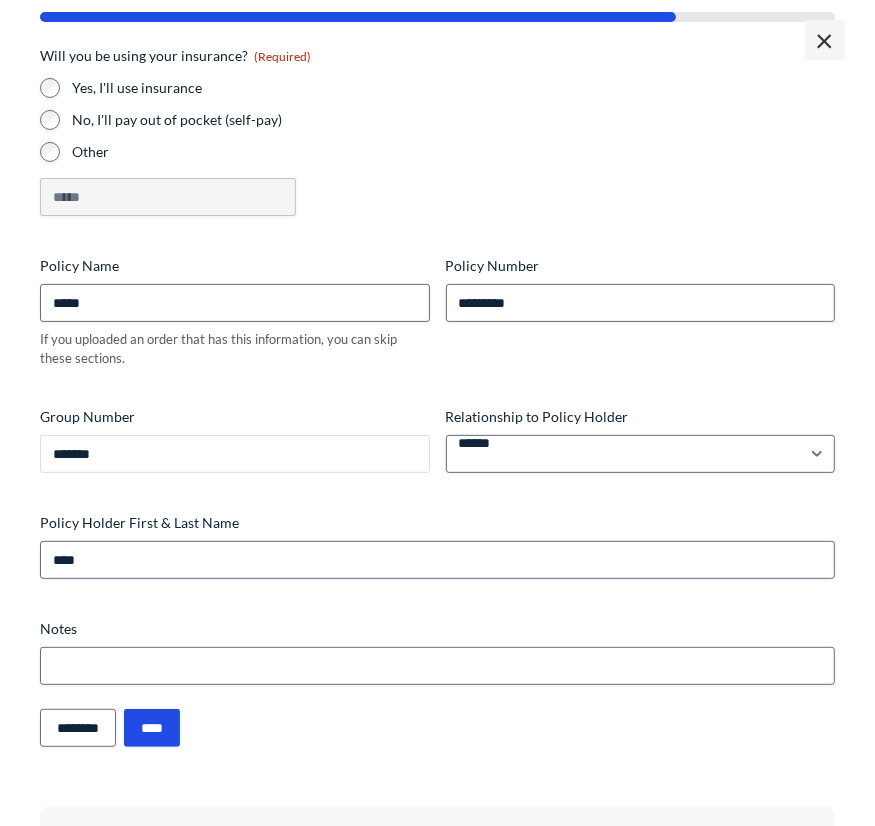 type on "*******" 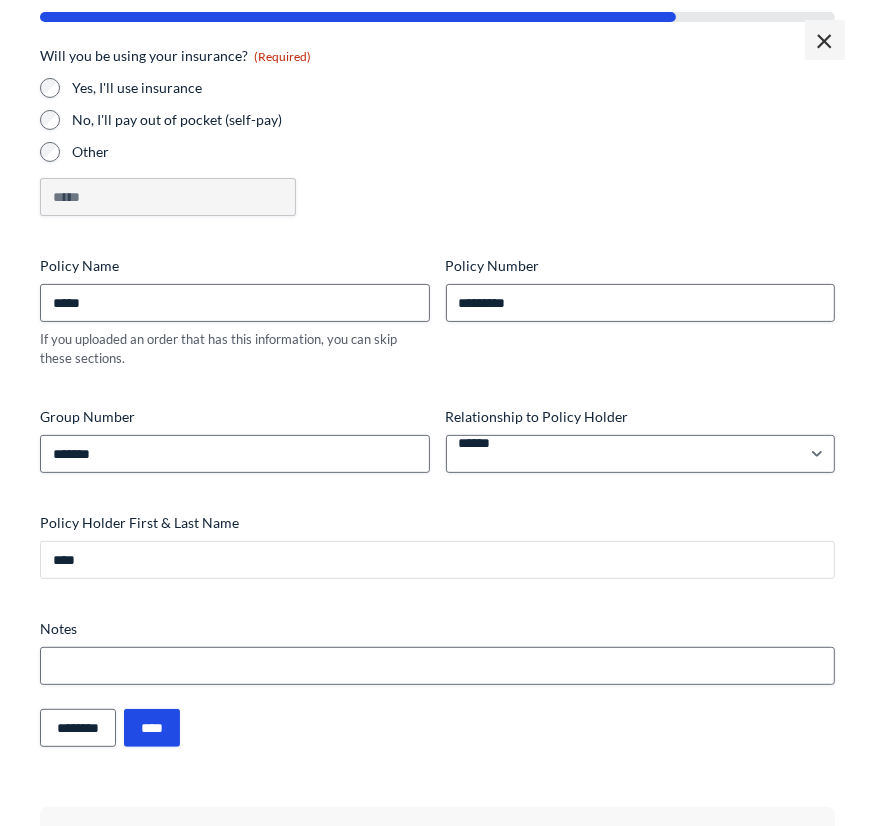 click on "Policy Holder First & Last Name" at bounding box center (437, 560) 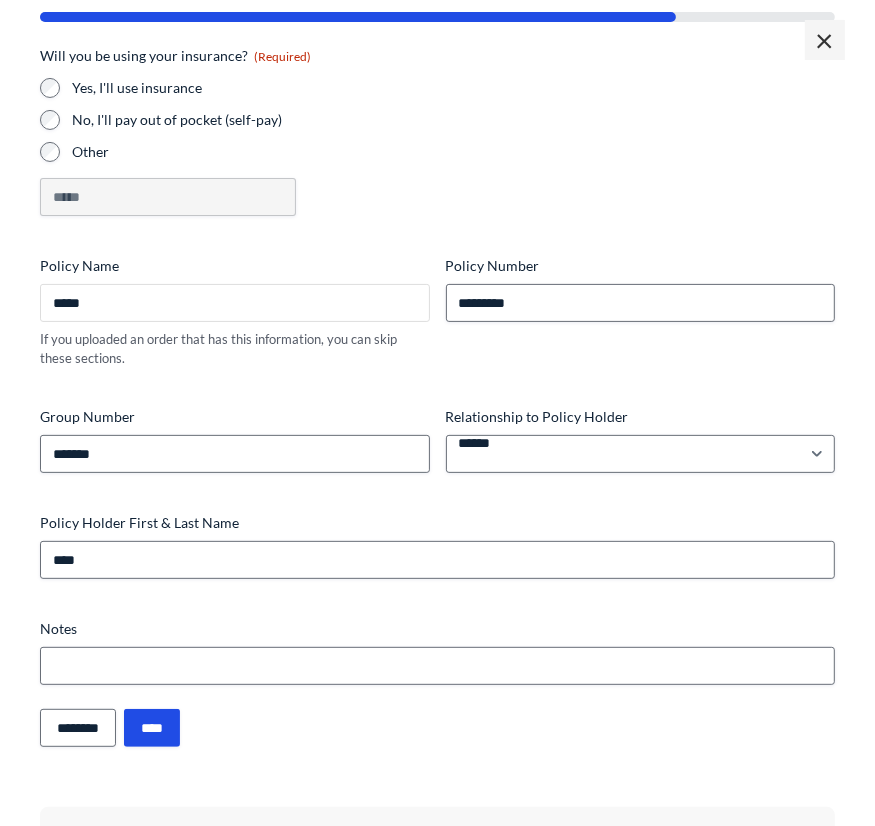 drag, startPoint x: 127, startPoint y: 304, endPoint x: 11, endPoint y: 293, distance: 116.520386 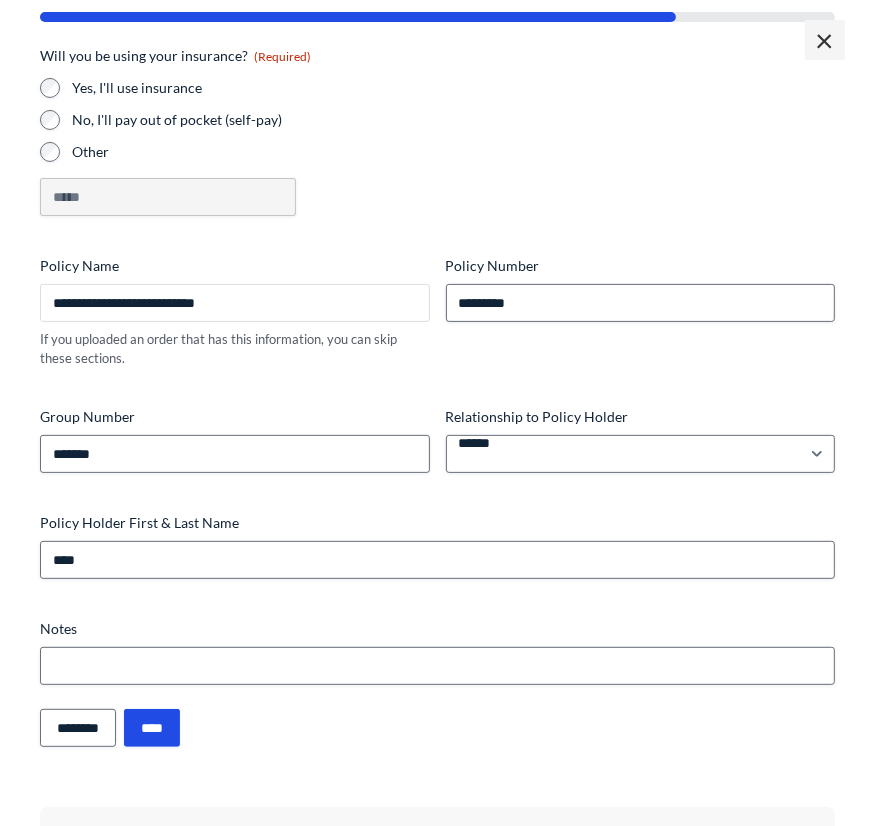 type on "**********" 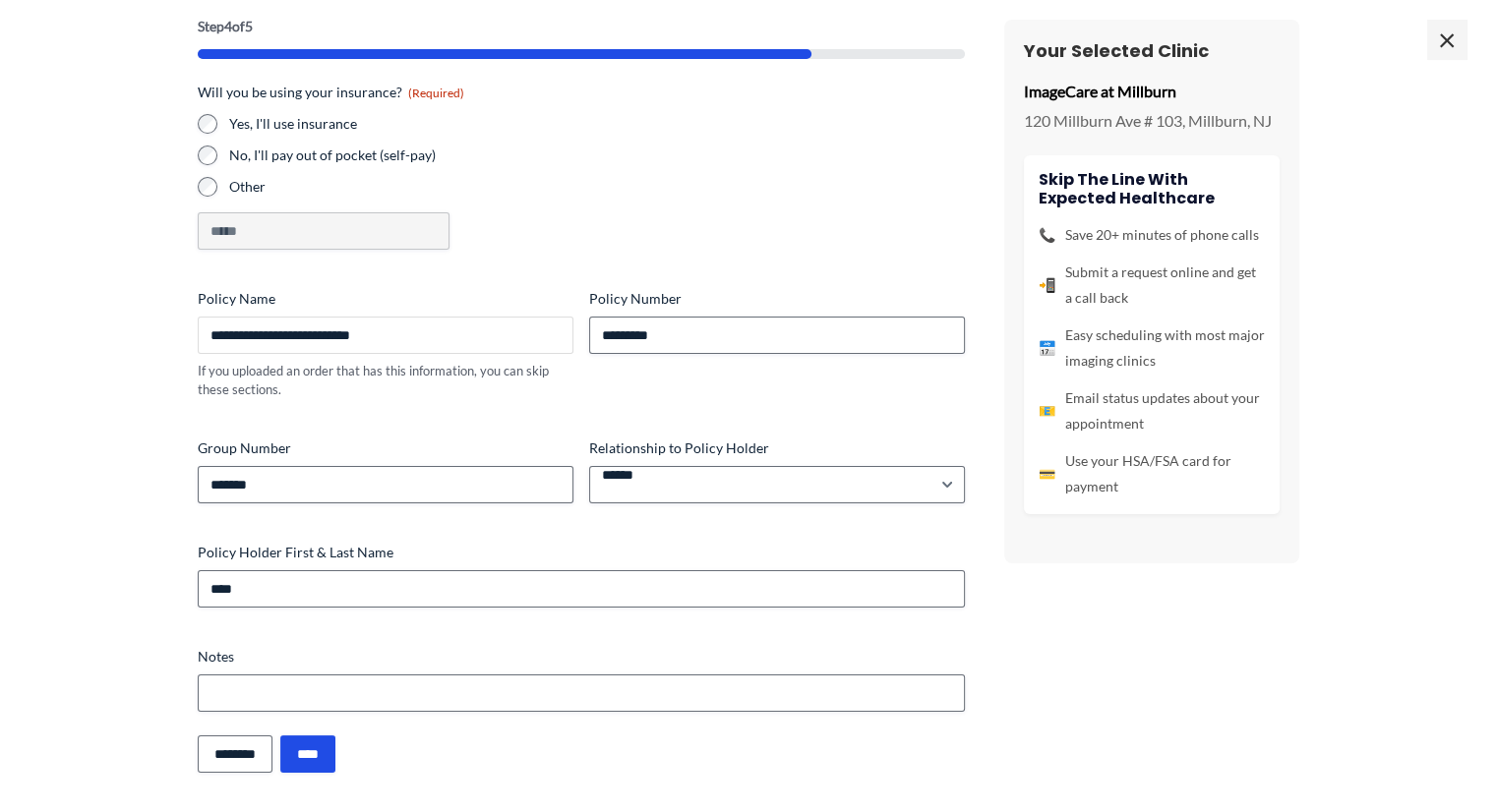 scroll, scrollTop: 1486, scrollLeft: 0, axis: vertical 